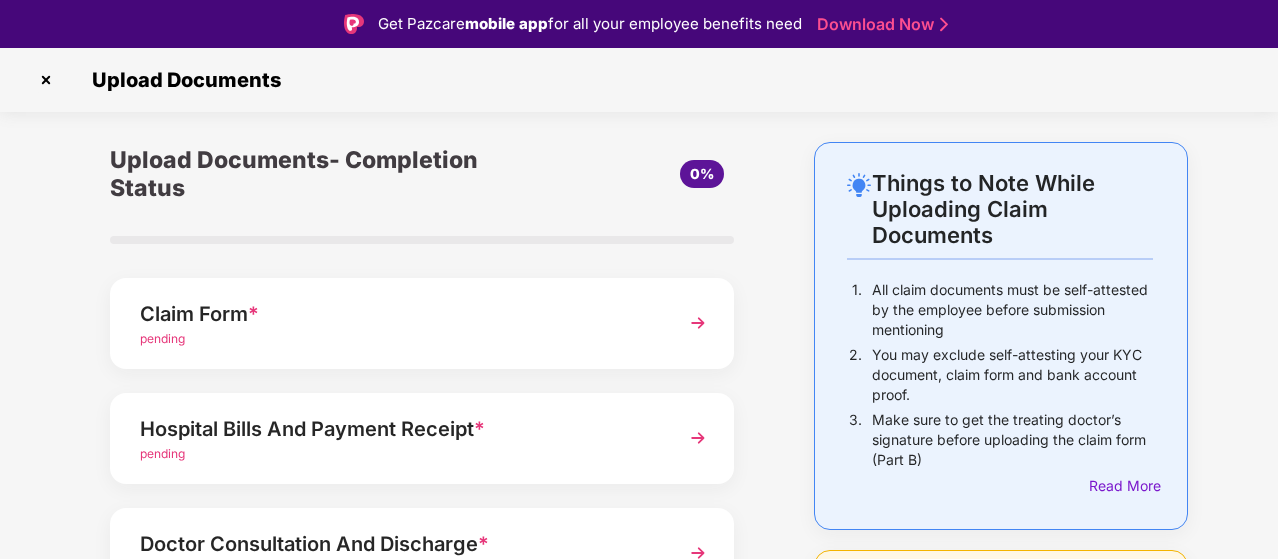 scroll, scrollTop: 0, scrollLeft: 0, axis: both 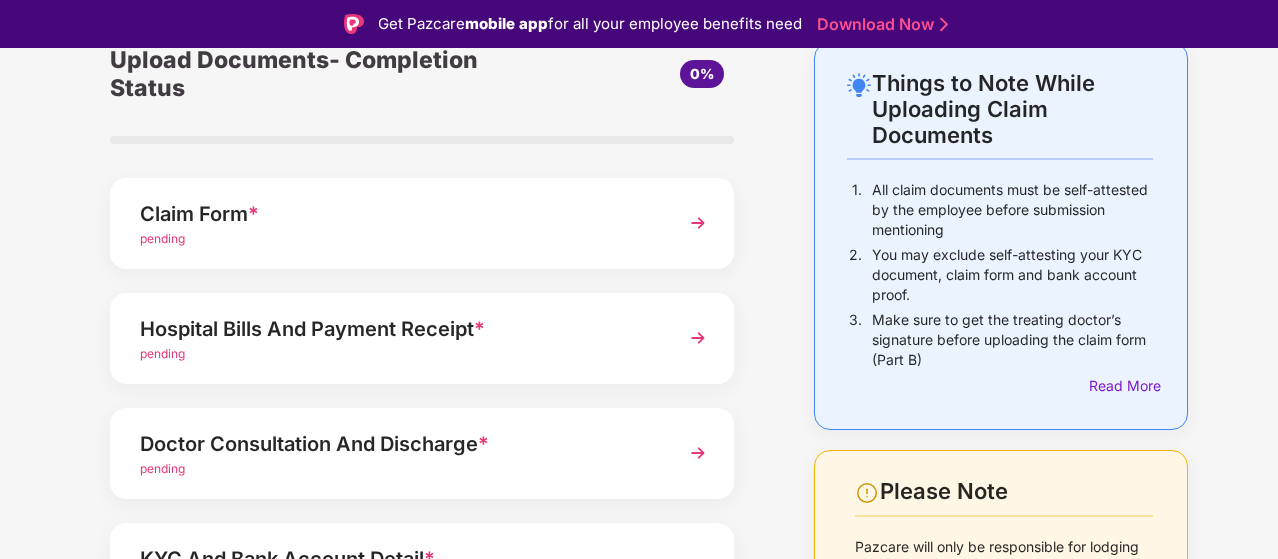 click at bounding box center [698, 223] 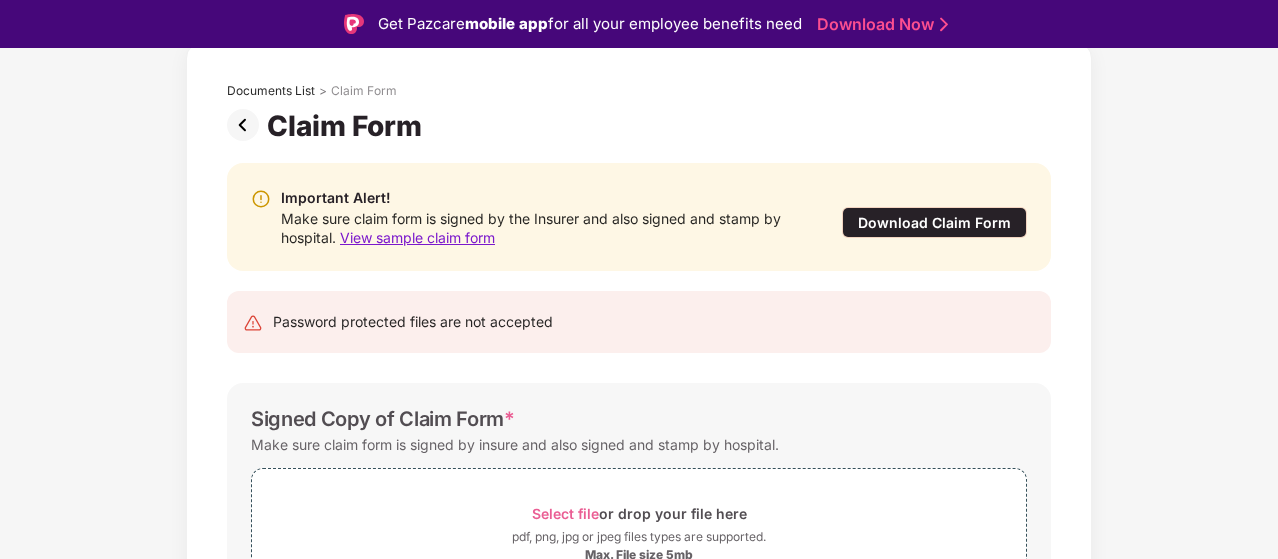 scroll, scrollTop: 200, scrollLeft: 0, axis: vertical 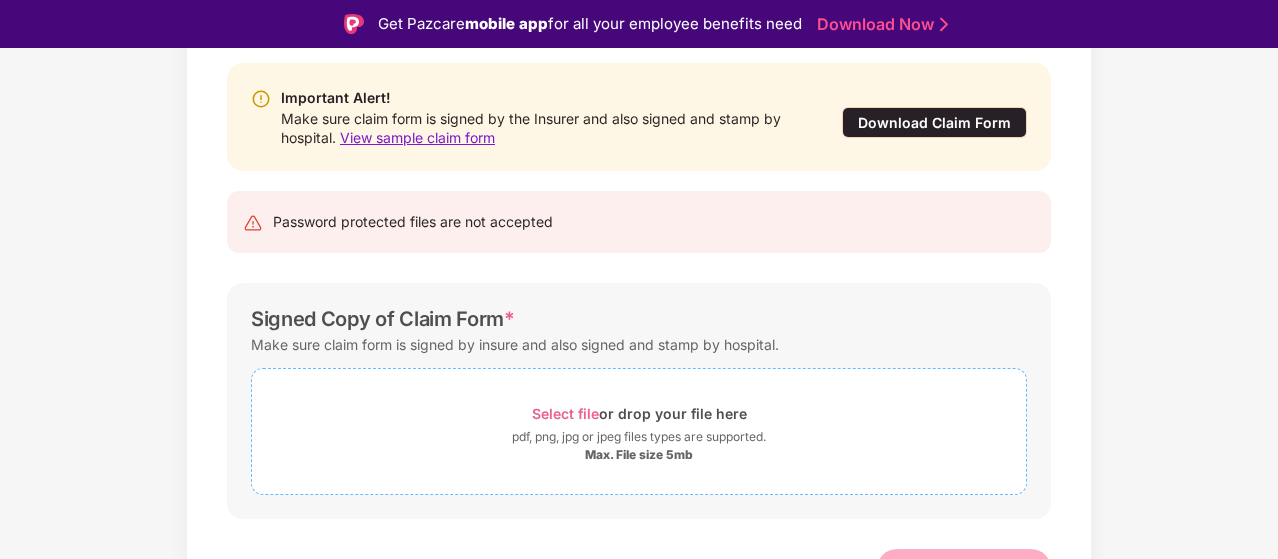 click on "Select file" at bounding box center (565, 413) 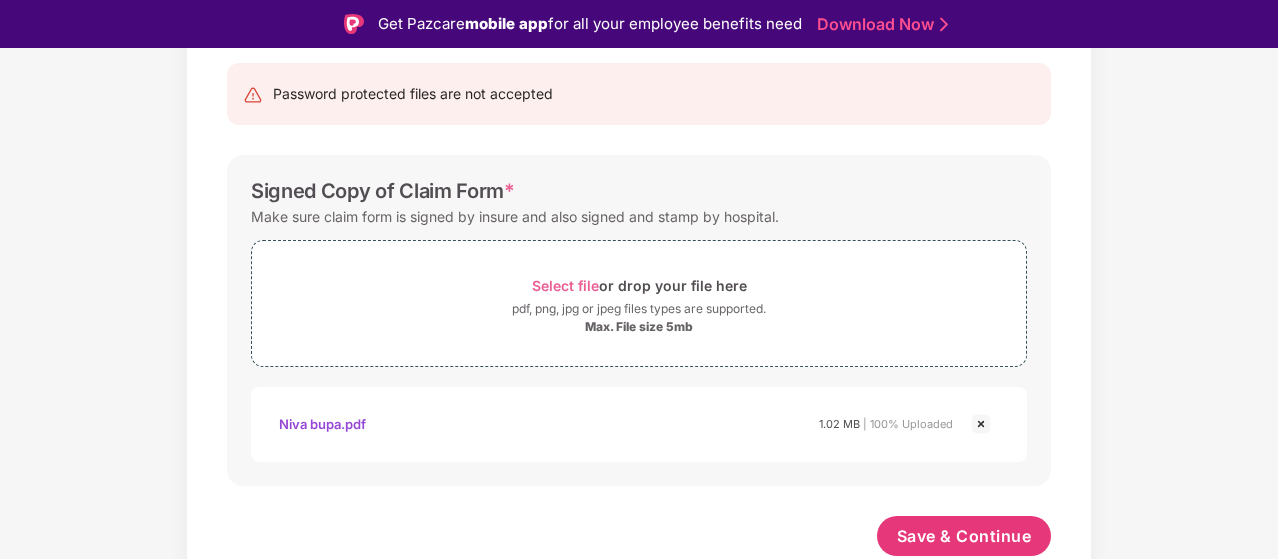 scroll, scrollTop: 326, scrollLeft: 0, axis: vertical 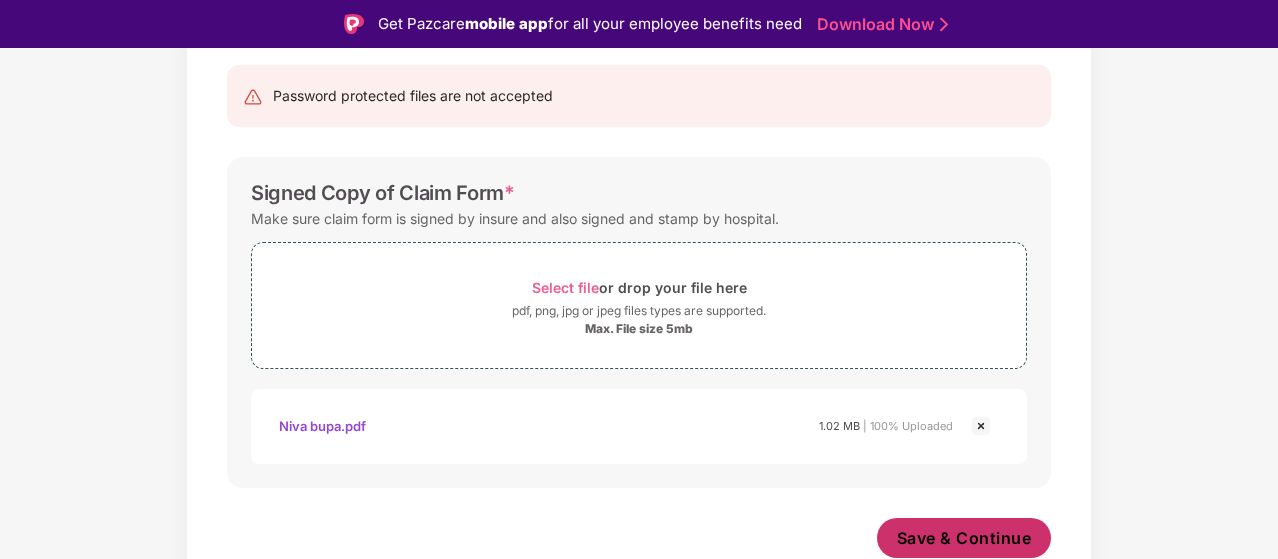 click on "Save & Continue" at bounding box center [964, 538] 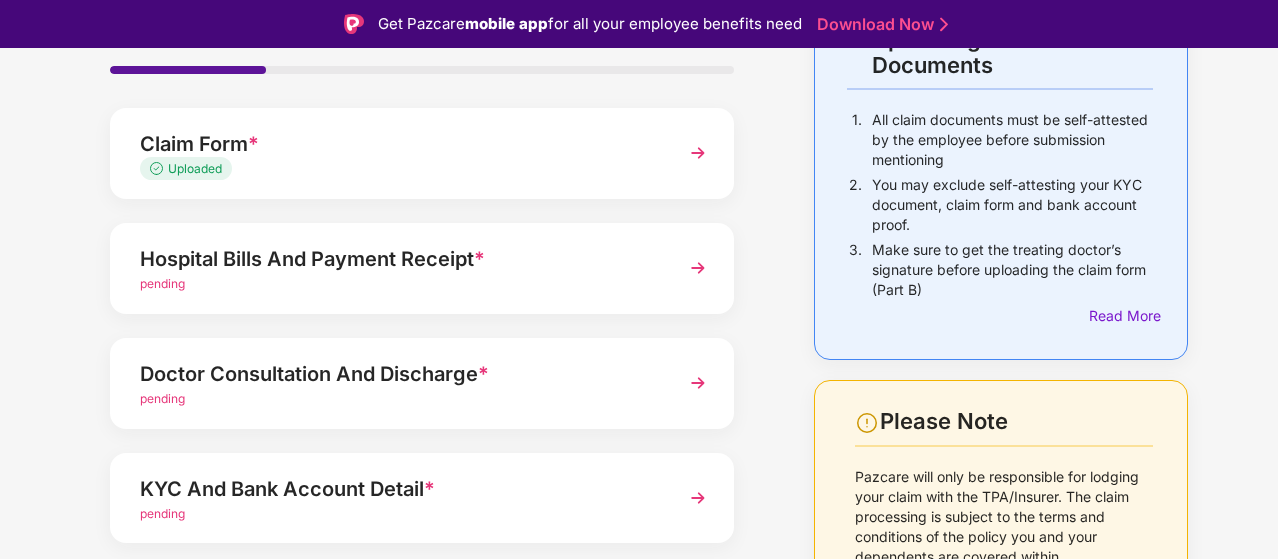 scroll, scrollTop: 100, scrollLeft: 0, axis: vertical 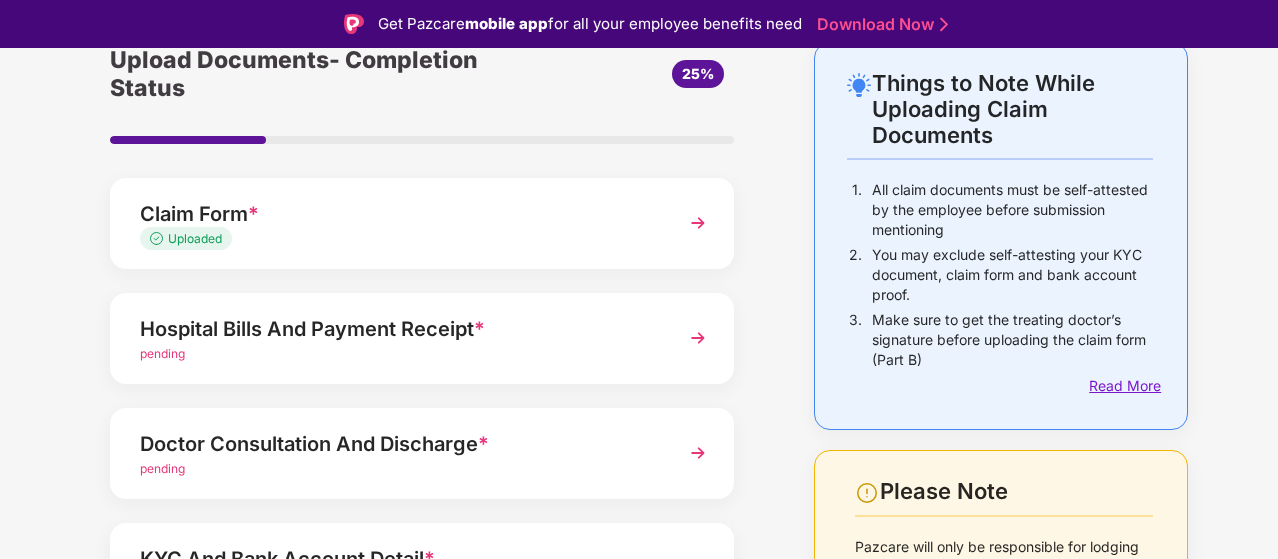 click on "Read More" at bounding box center (1121, 386) 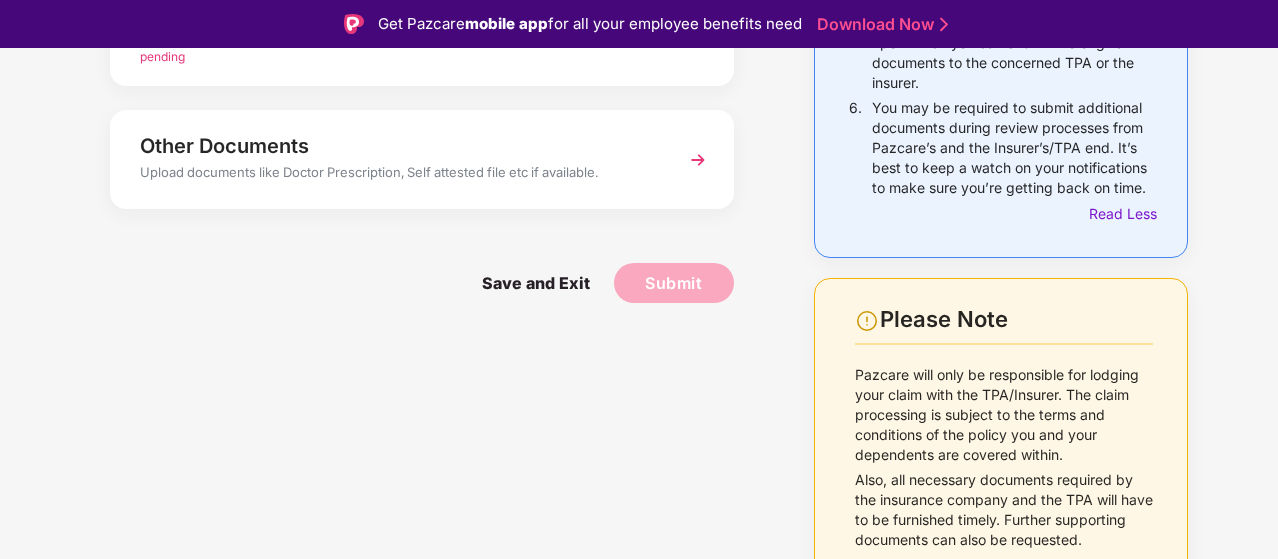 scroll, scrollTop: 650, scrollLeft: 0, axis: vertical 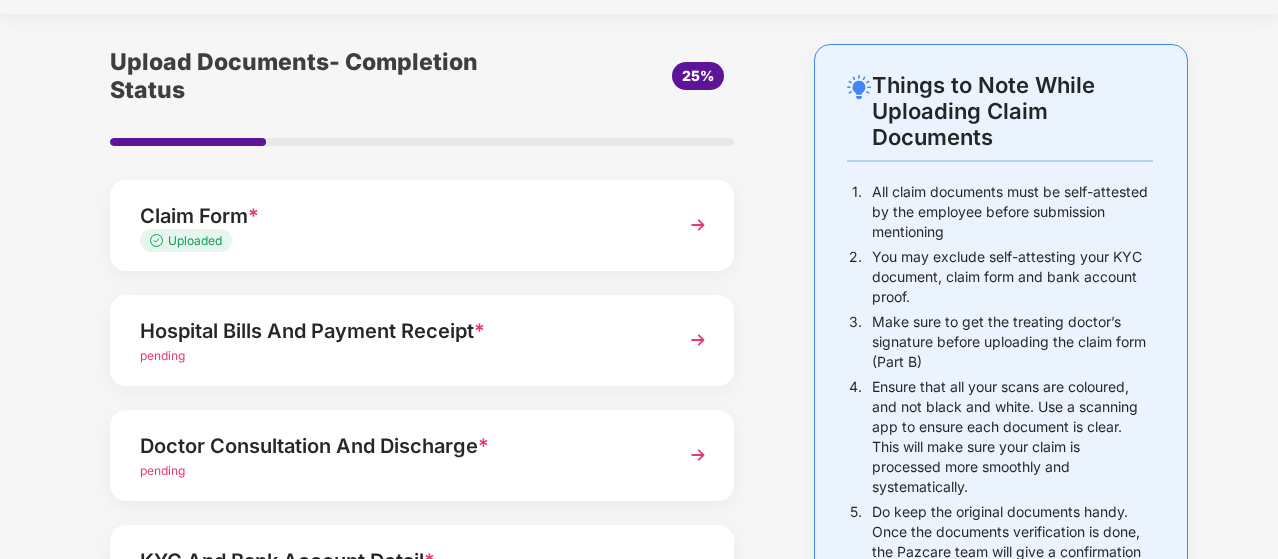 click at bounding box center (698, 340) 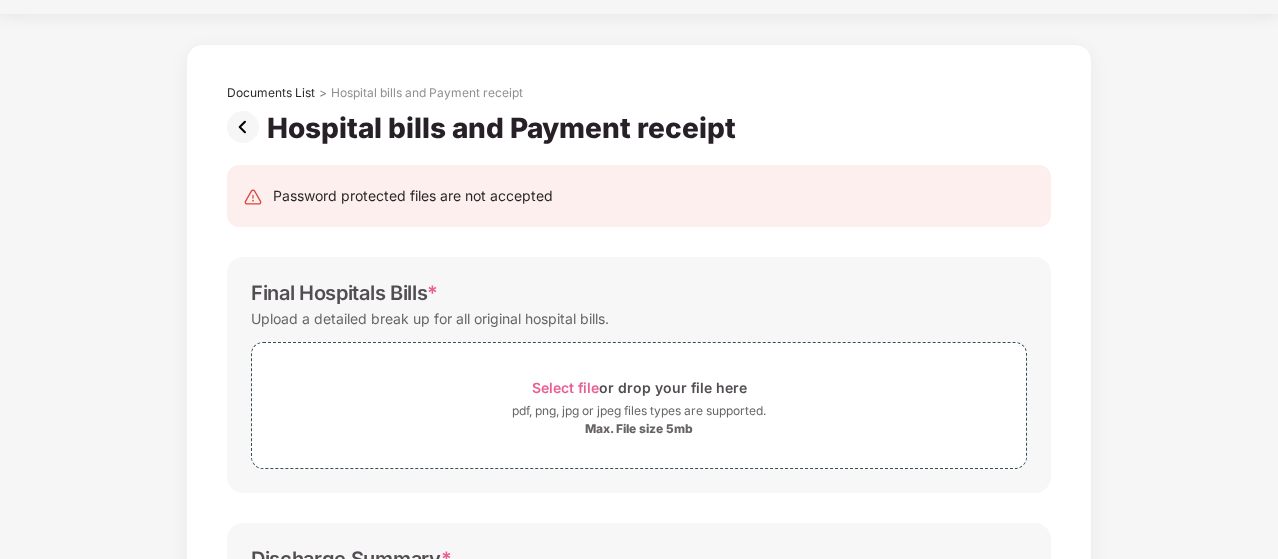 scroll, scrollTop: 0, scrollLeft: 0, axis: both 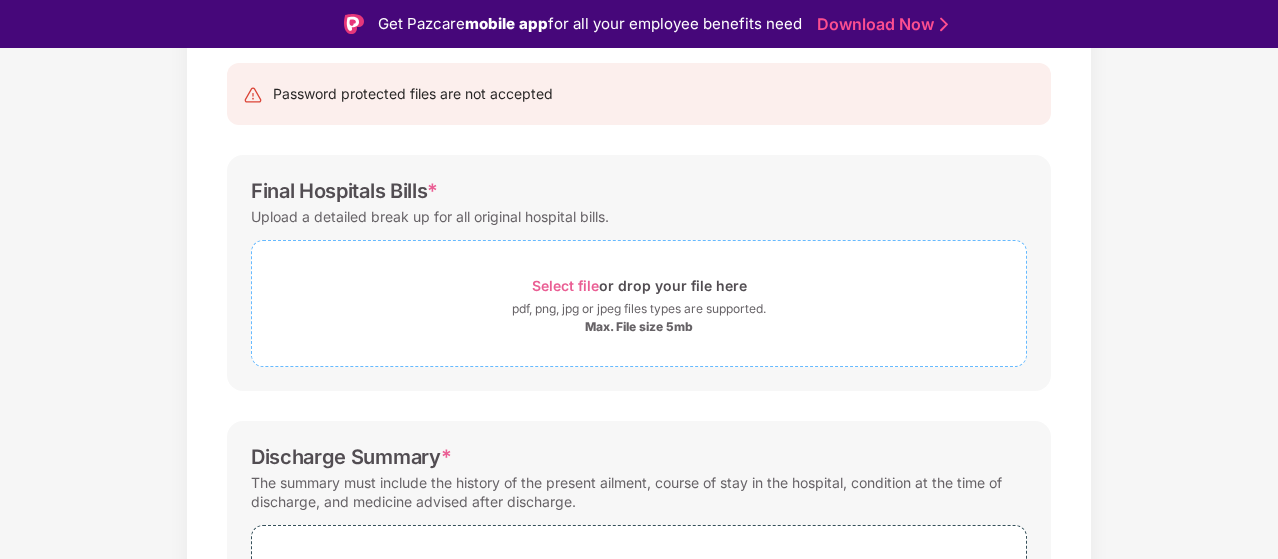 click on "Select file" at bounding box center (565, 285) 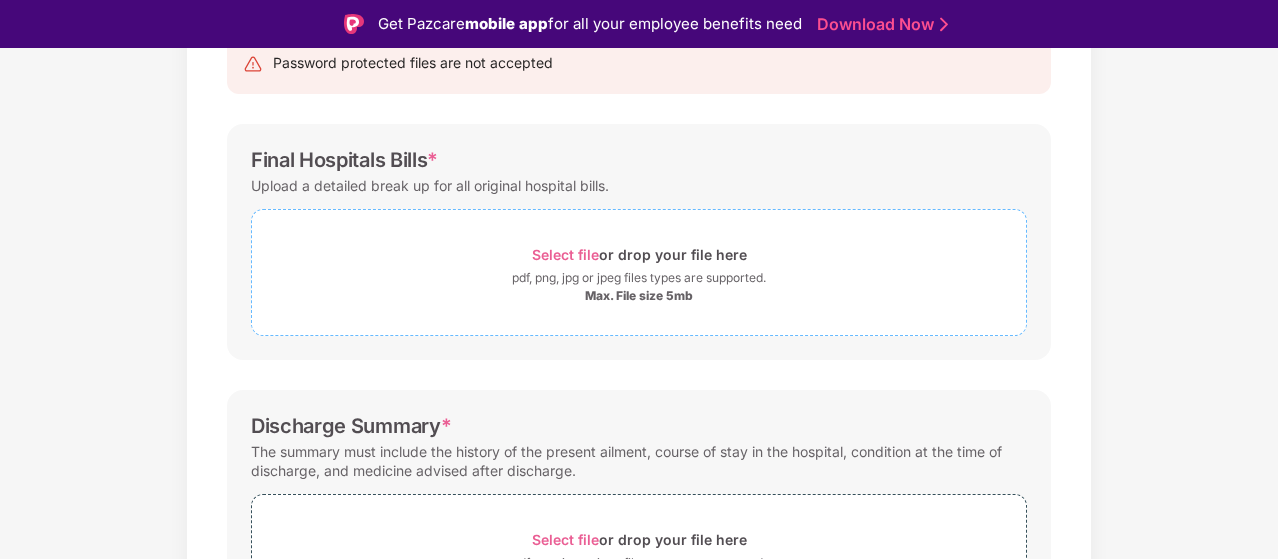 scroll, scrollTop: 200, scrollLeft: 0, axis: vertical 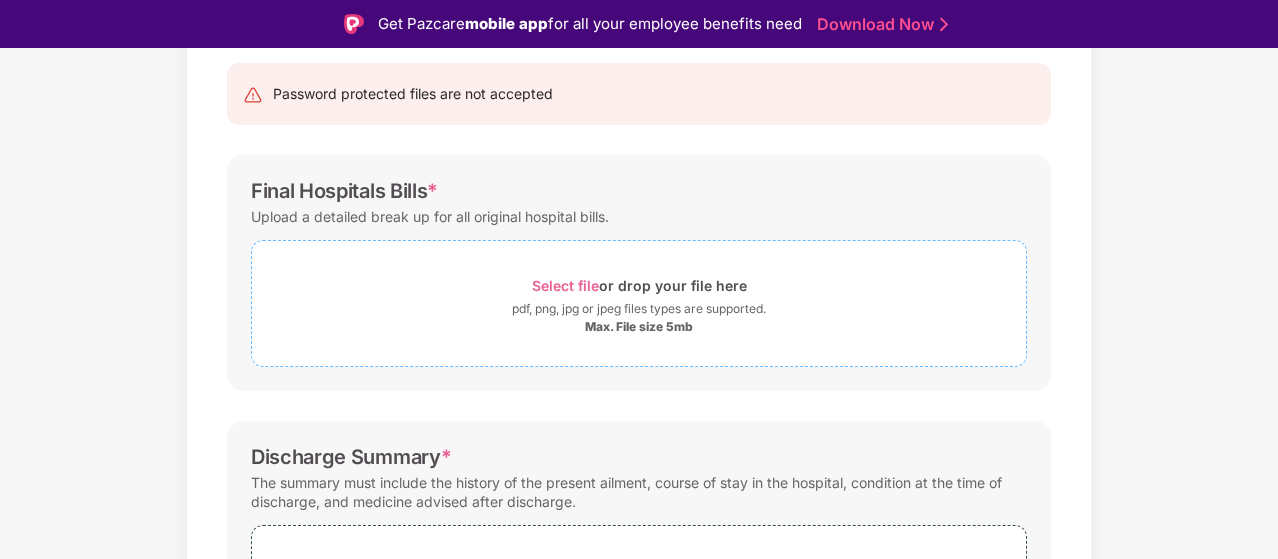 click on "Select file" at bounding box center (565, 285) 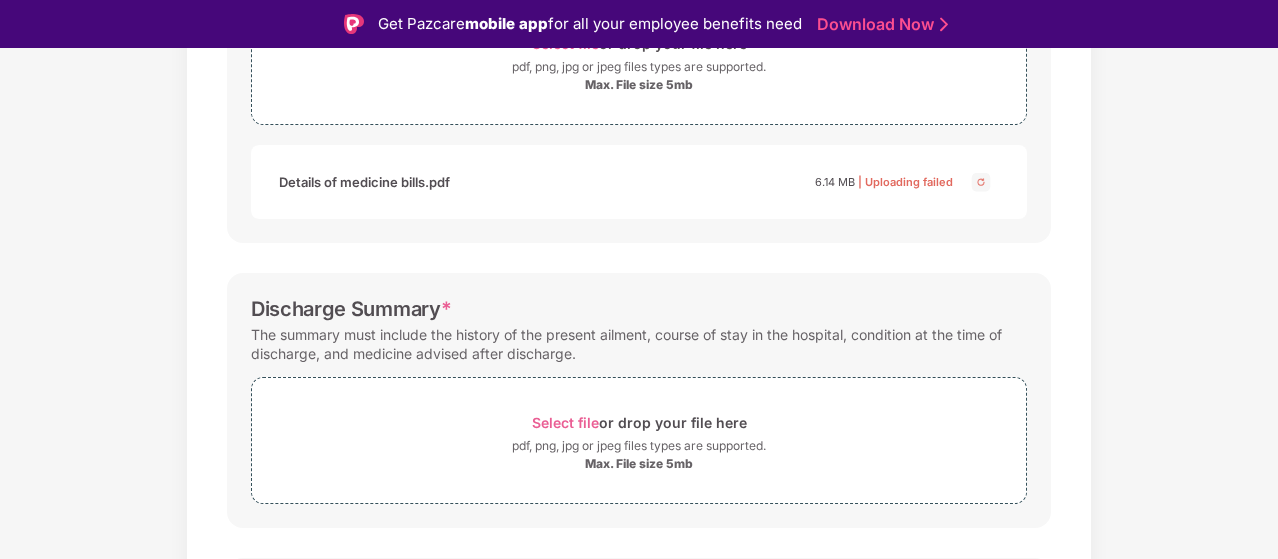 scroll, scrollTop: 400, scrollLeft: 0, axis: vertical 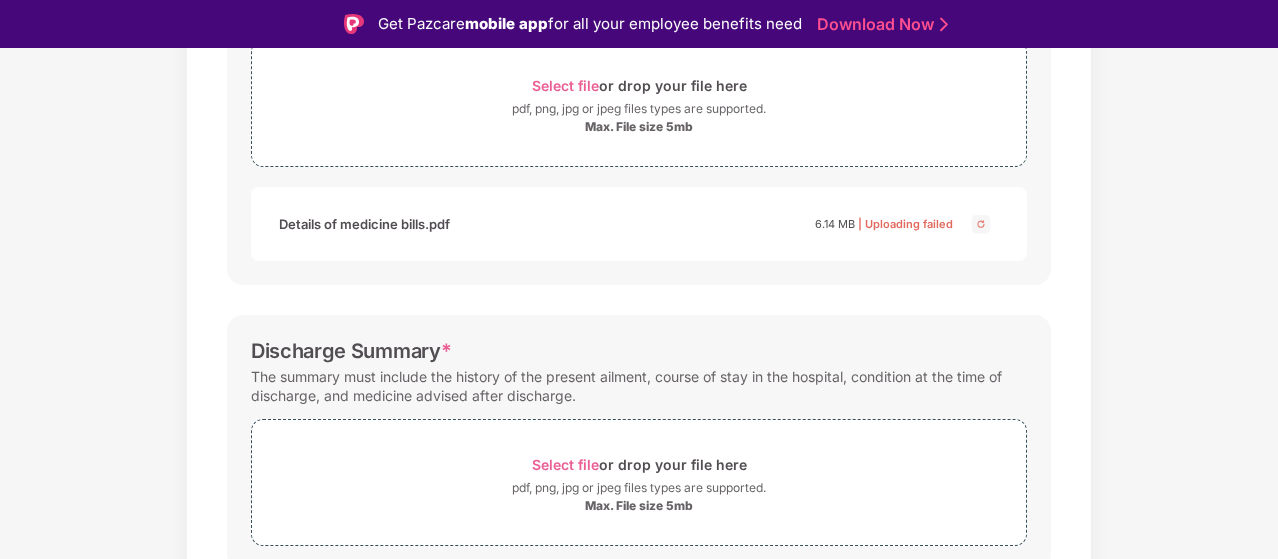 click at bounding box center [981, 224] 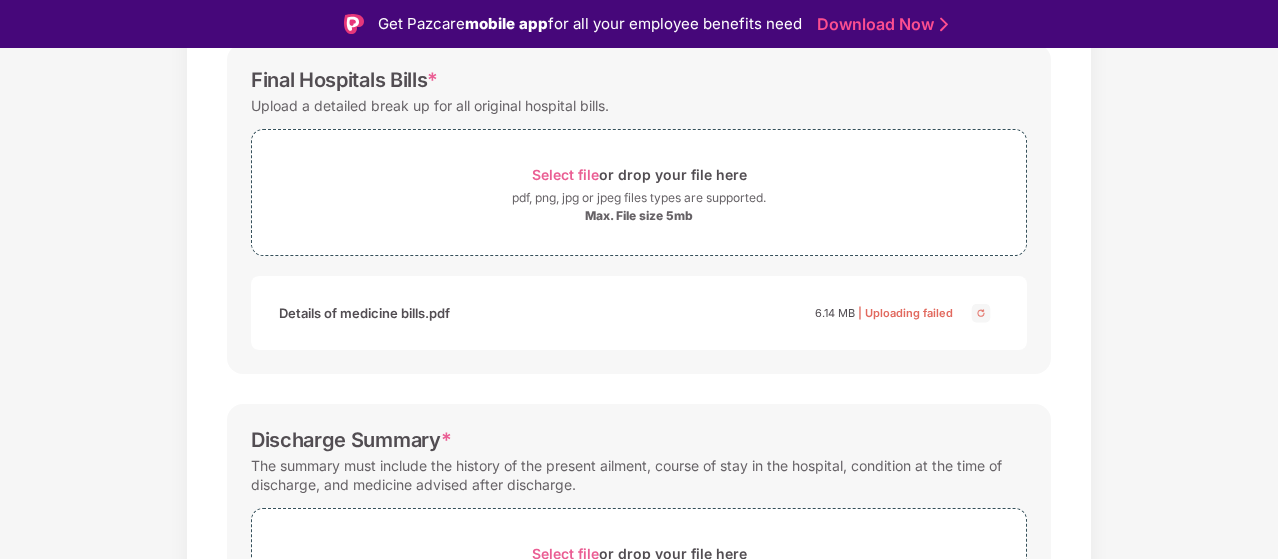 scroll, scrollTop: 200, scrollLeft: 0, axis: vertical 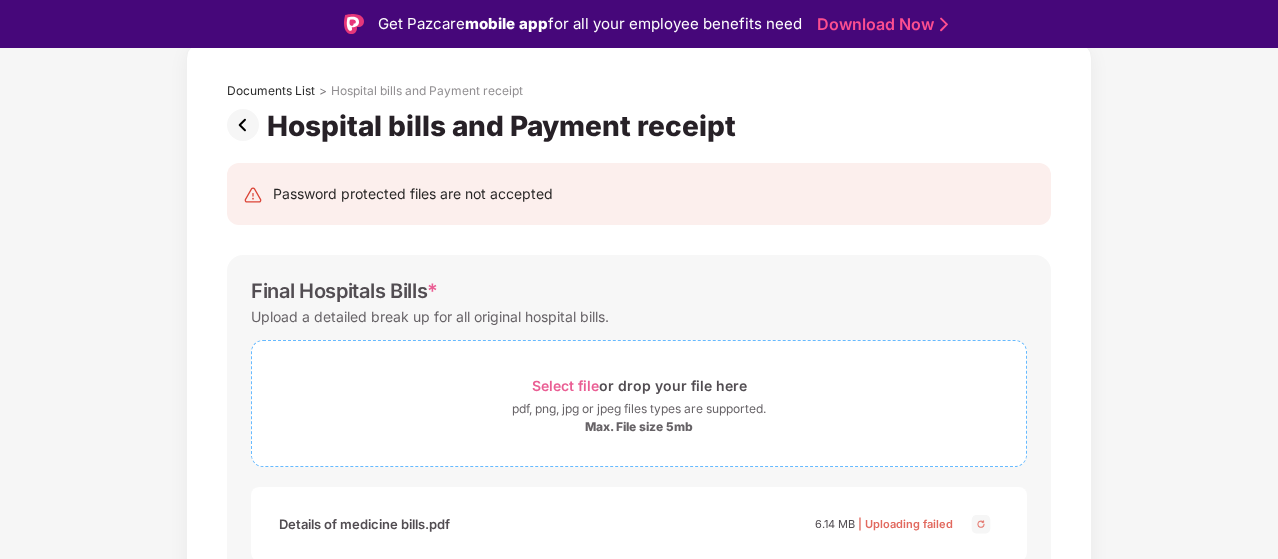 click on "Select file" at bounding box center [565, 385] 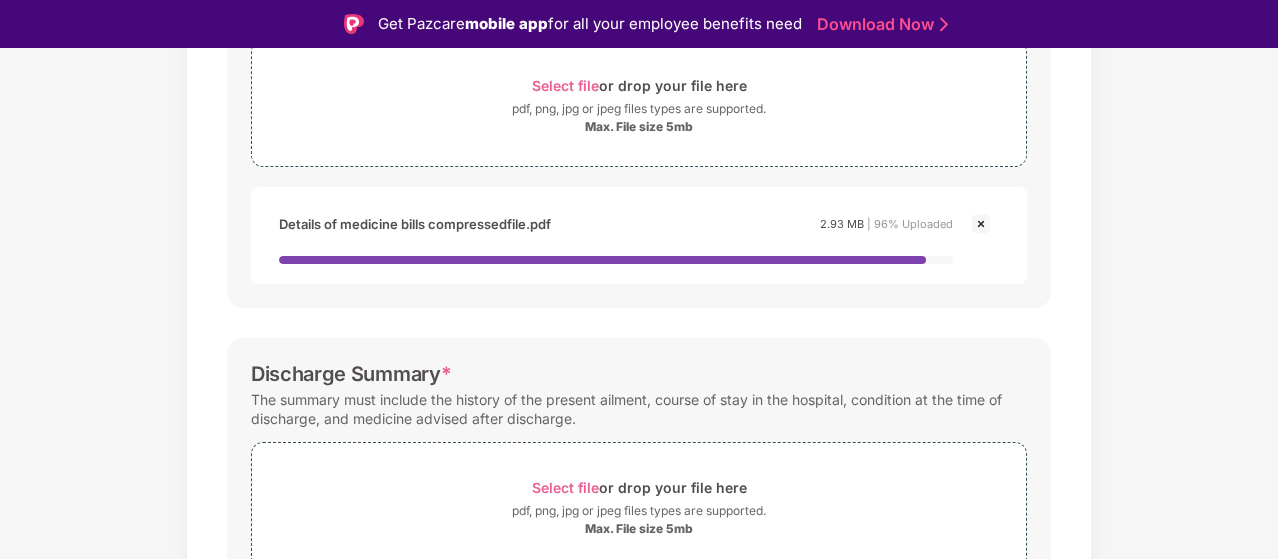 scroll, scrollTop: 500, scrollLeft: 0, axis: vertical 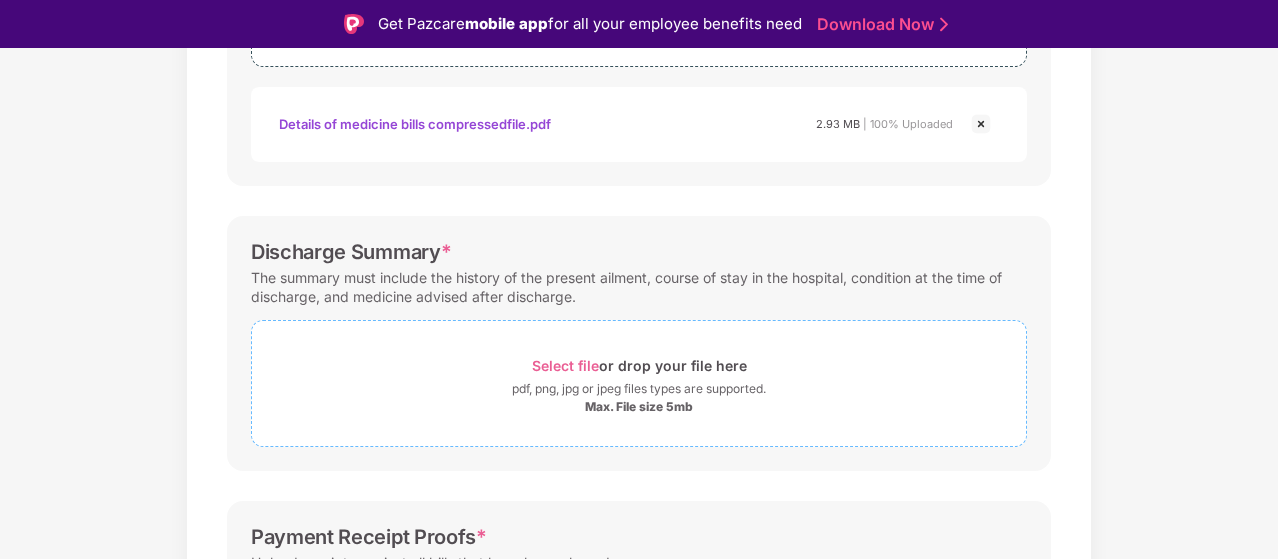 click on "Select file" at bounding box center [565, 365] 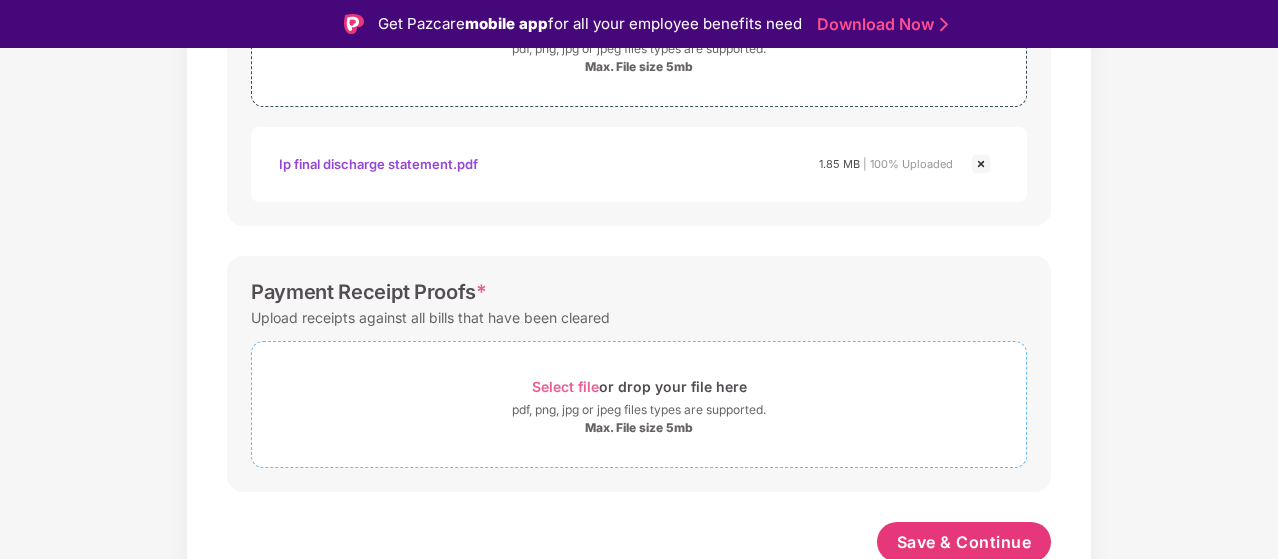 scroll, scrollTop: 843, scrollLeft: 0, axis: vertical 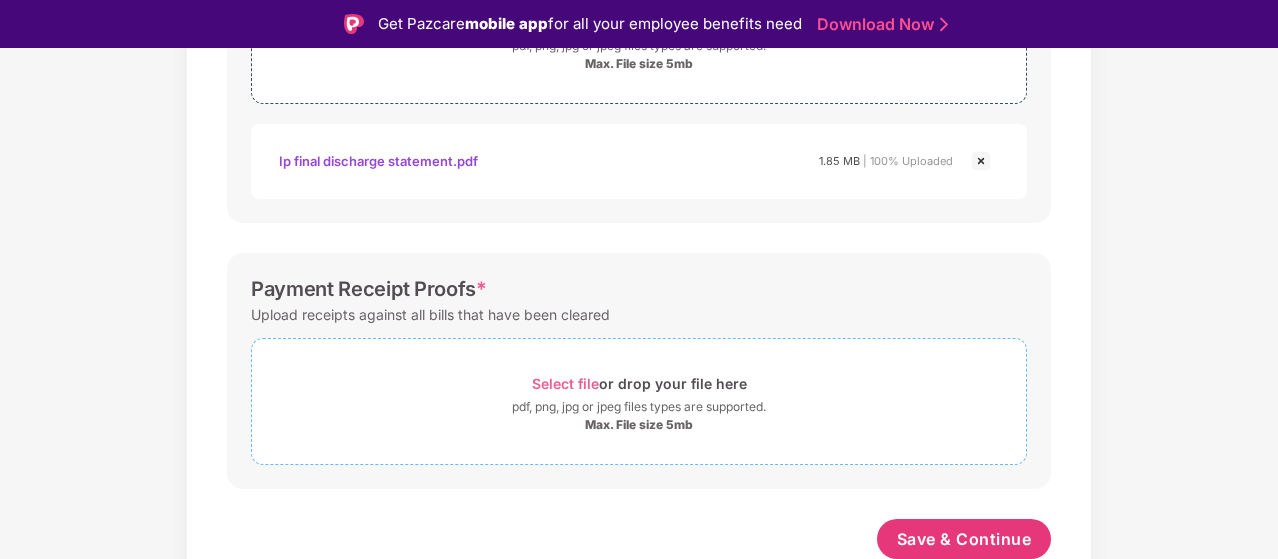click on "Select file" at bounding box center (565, 383) 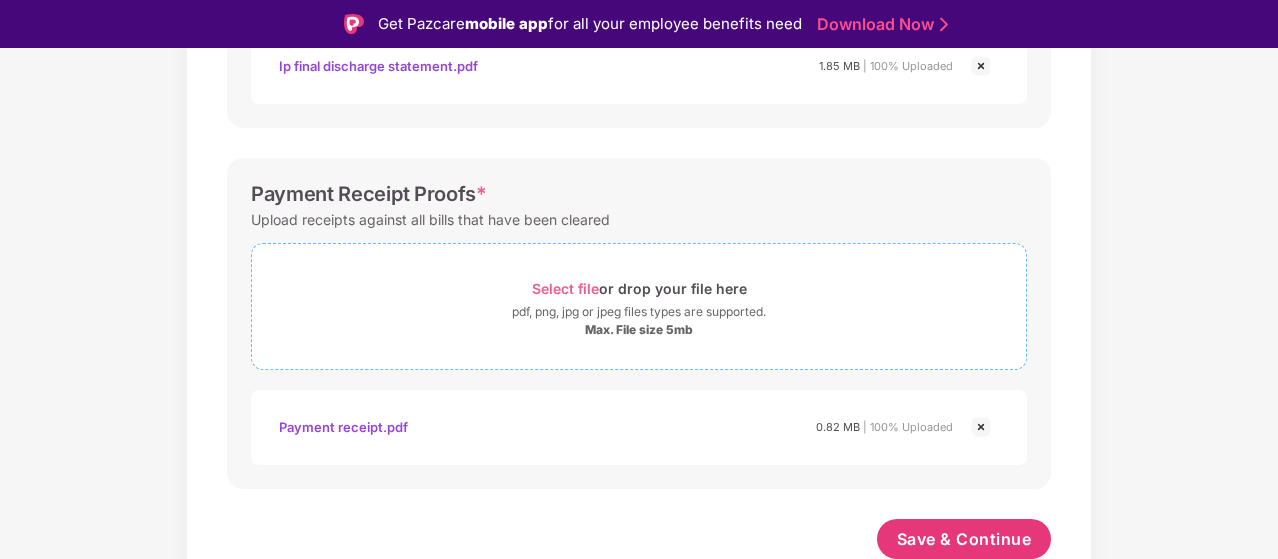 scroll, scrollTop: 938, scrollLeft: 0, axis: vertical 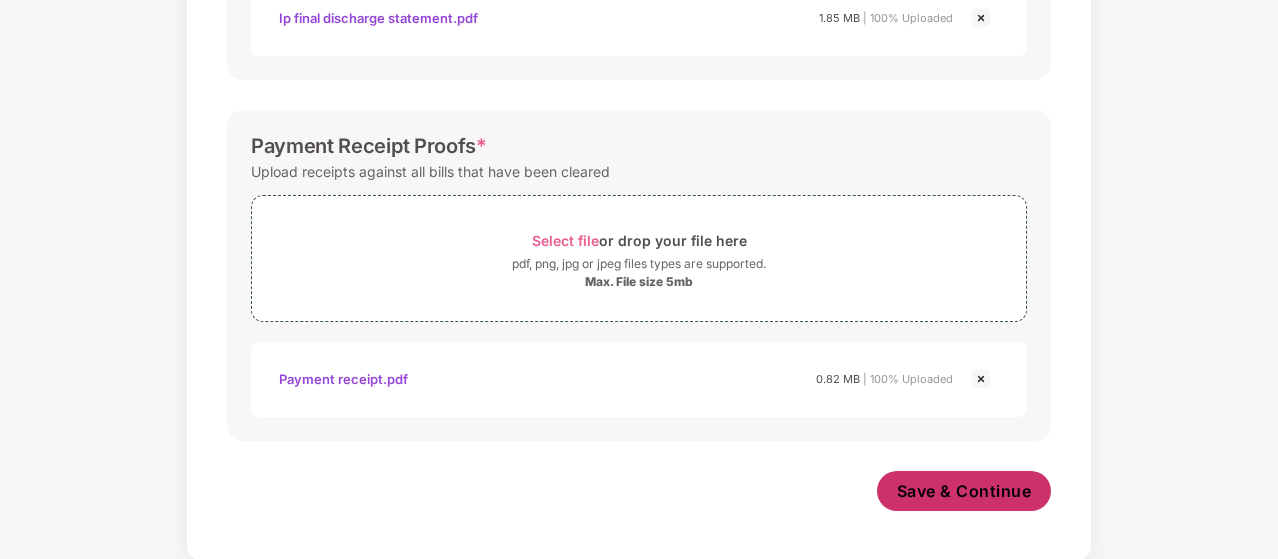 click on "Save & Continue" at bounding box center (964, 491) 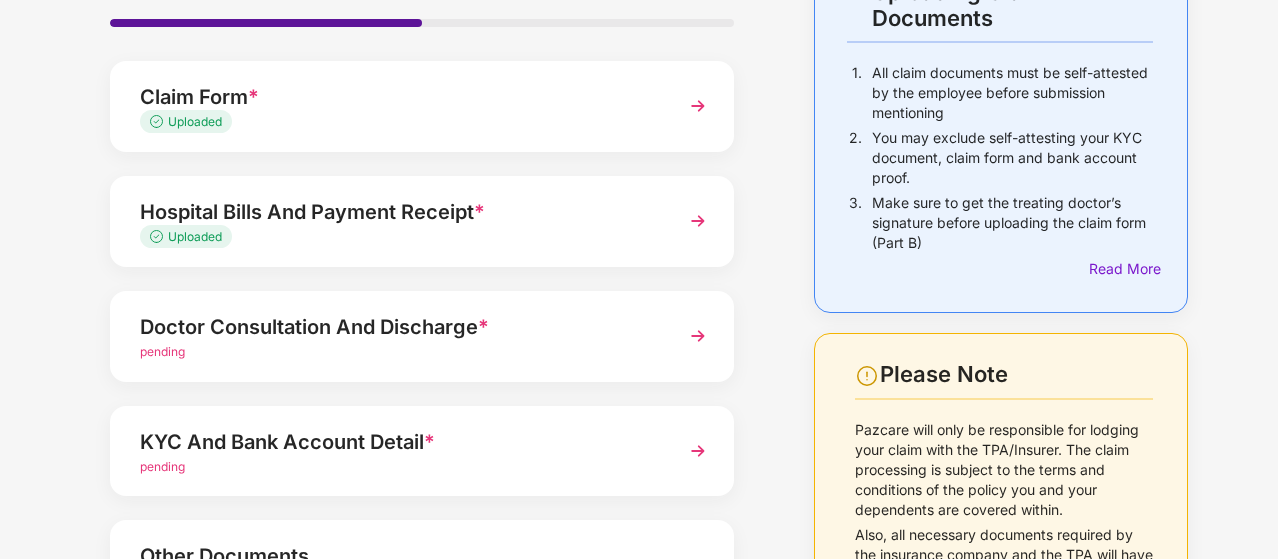 scroll, scrollTop: 200, scrollLeft: 0, axis: vertical 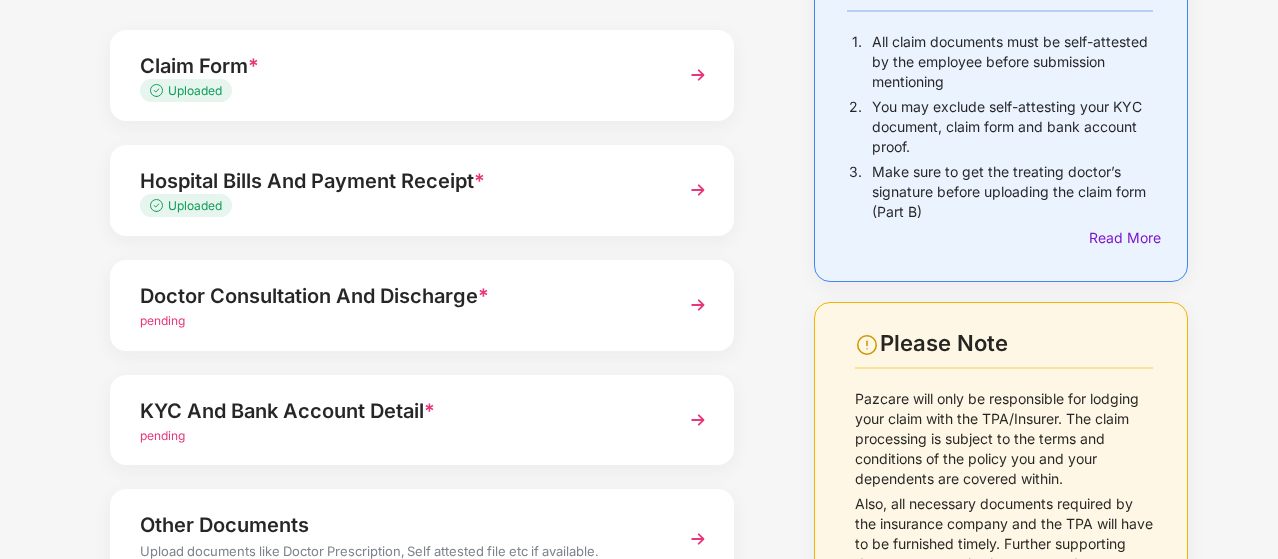 click at bounding box center (698, 305) 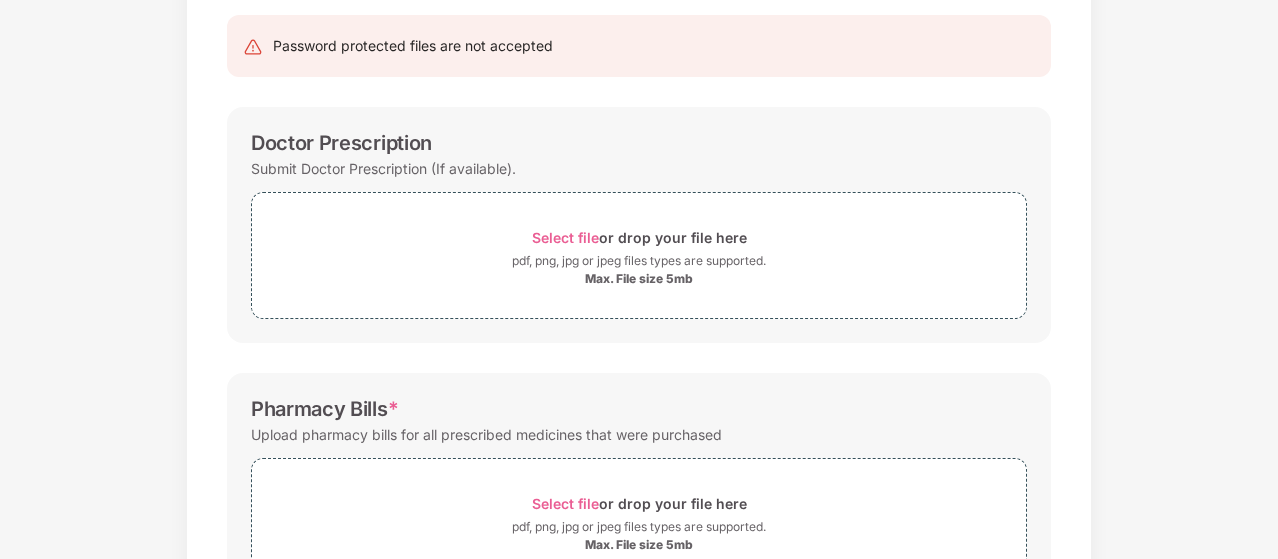scroll, scrollTop: 0, scrollLeft: 0, axis: both 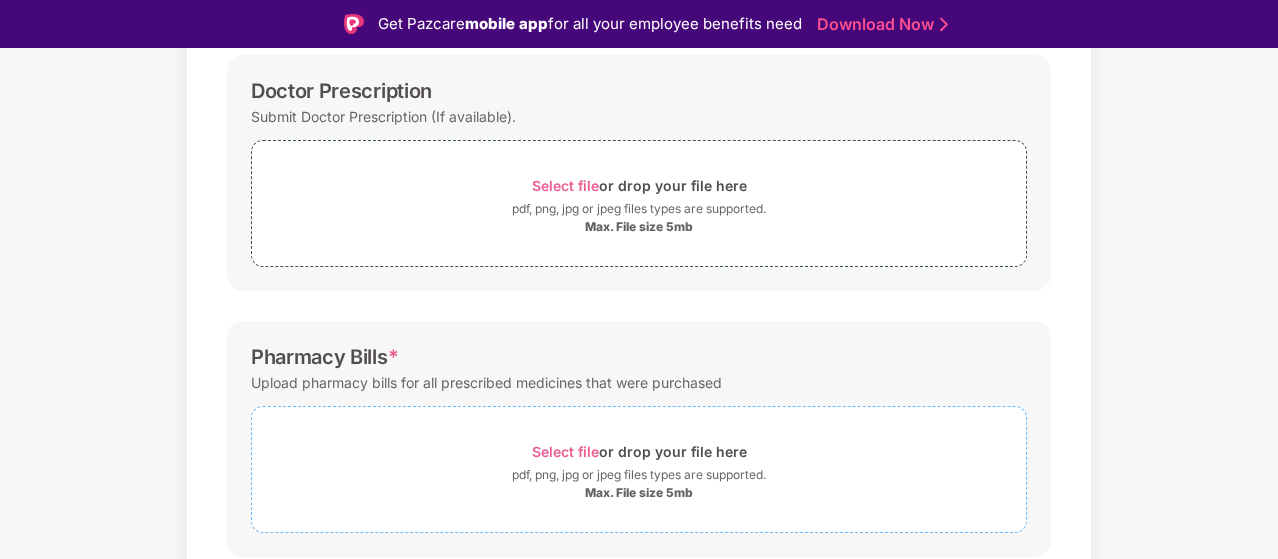 click on "Select file" at bounding box center [565, 451] 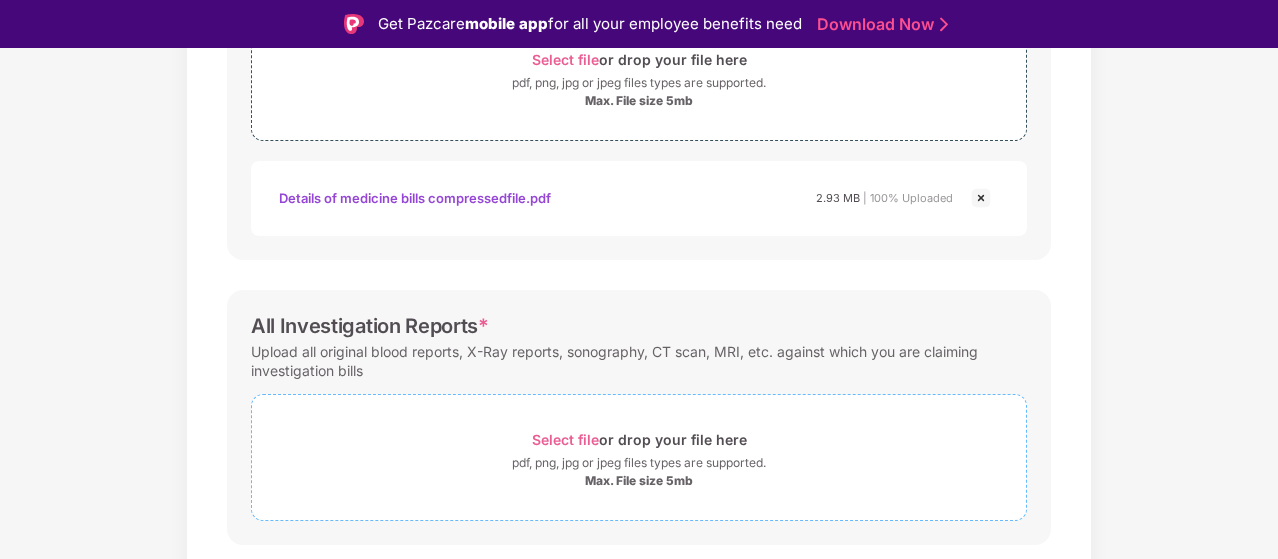 scroll, scrollTop: 748, scrollLeft: 0, axis: vertical 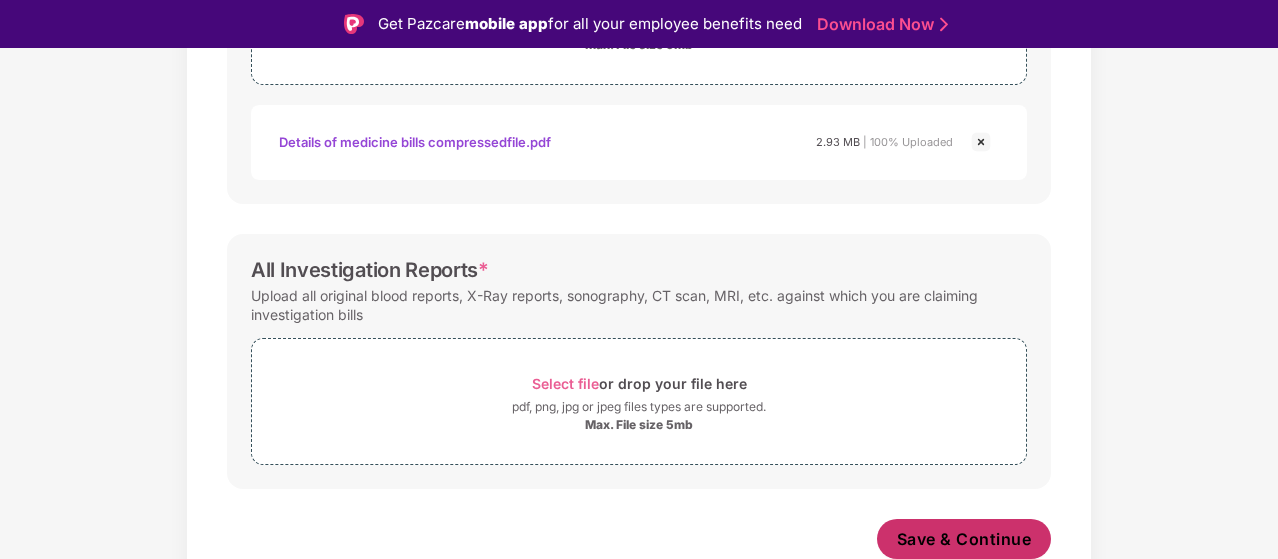 click on "Save & Continue" at bounding box center [964, 539] 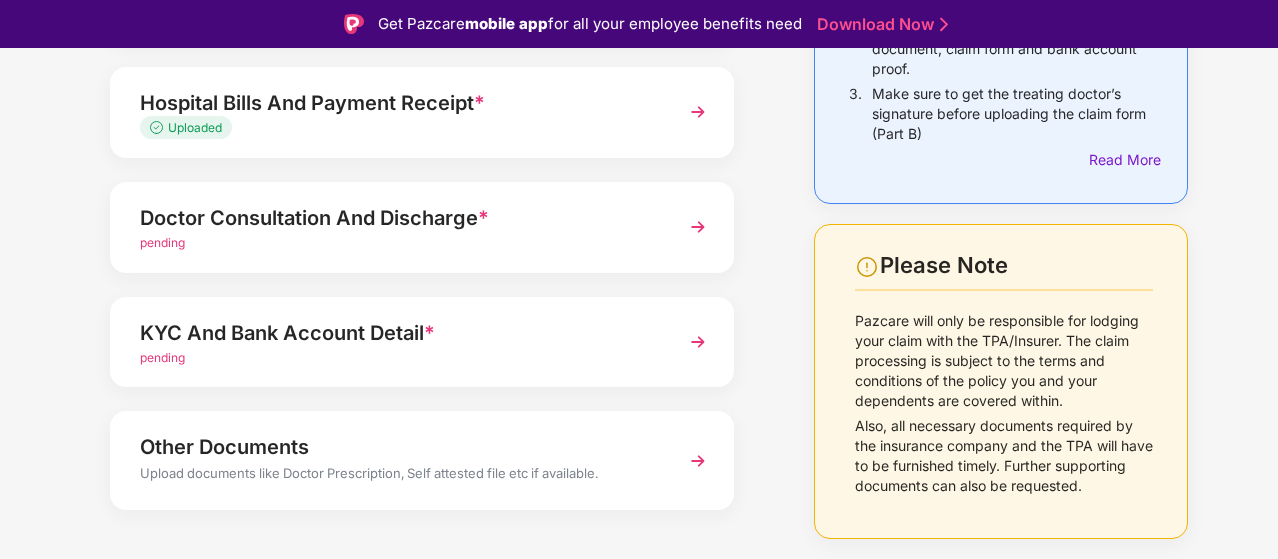 scroll, scrollTop: 352, scrollLeft: 0, axis: vertical 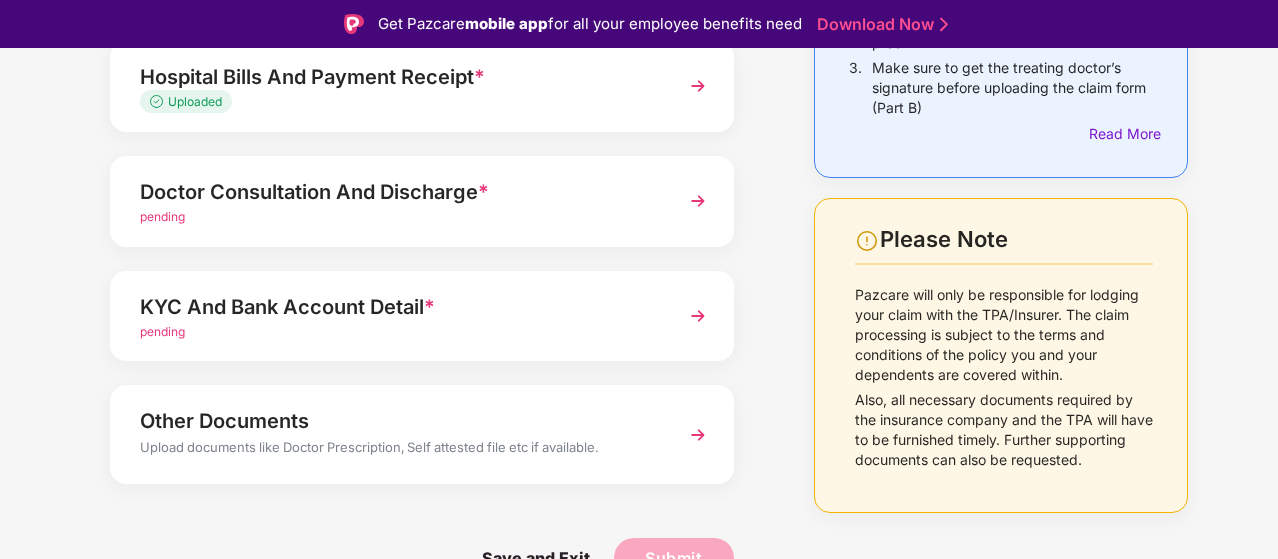 click on "Doctor Consultation And Discharge *" at bounding box center (398, 192) 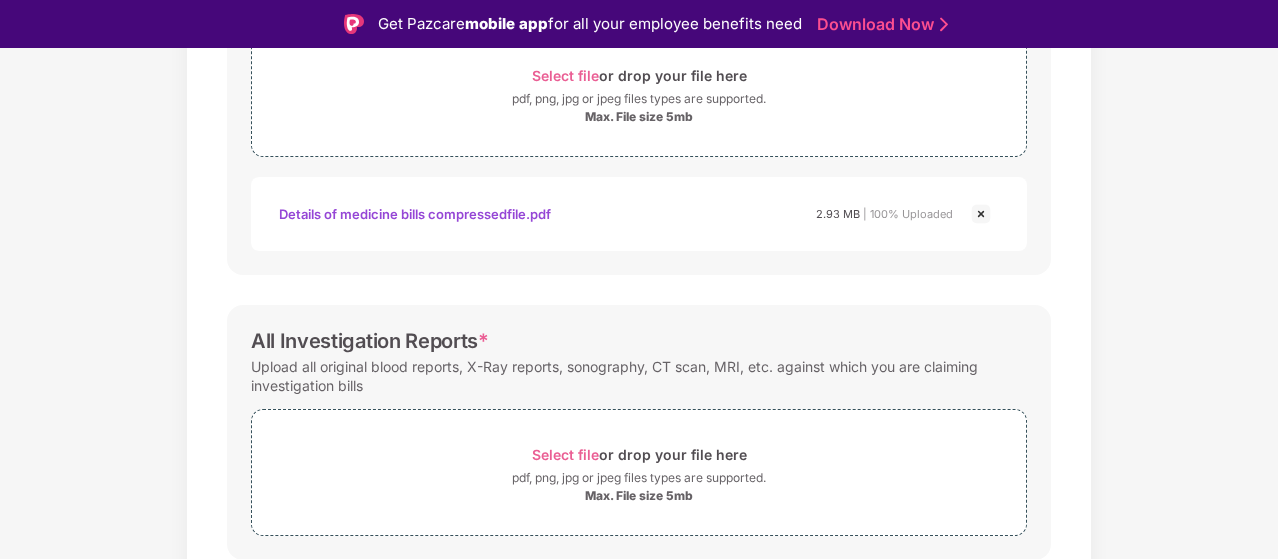 scroll, scrollTop: 747, scrollLeft: 0, axis: vertical 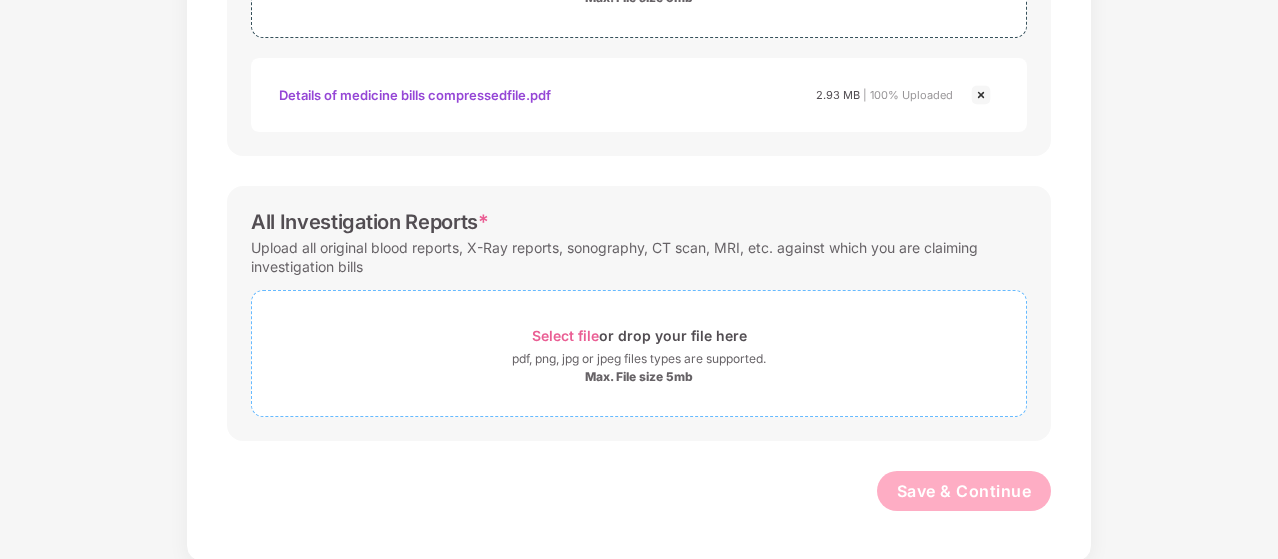 click on "Select file" at bounding box center (565, 335) 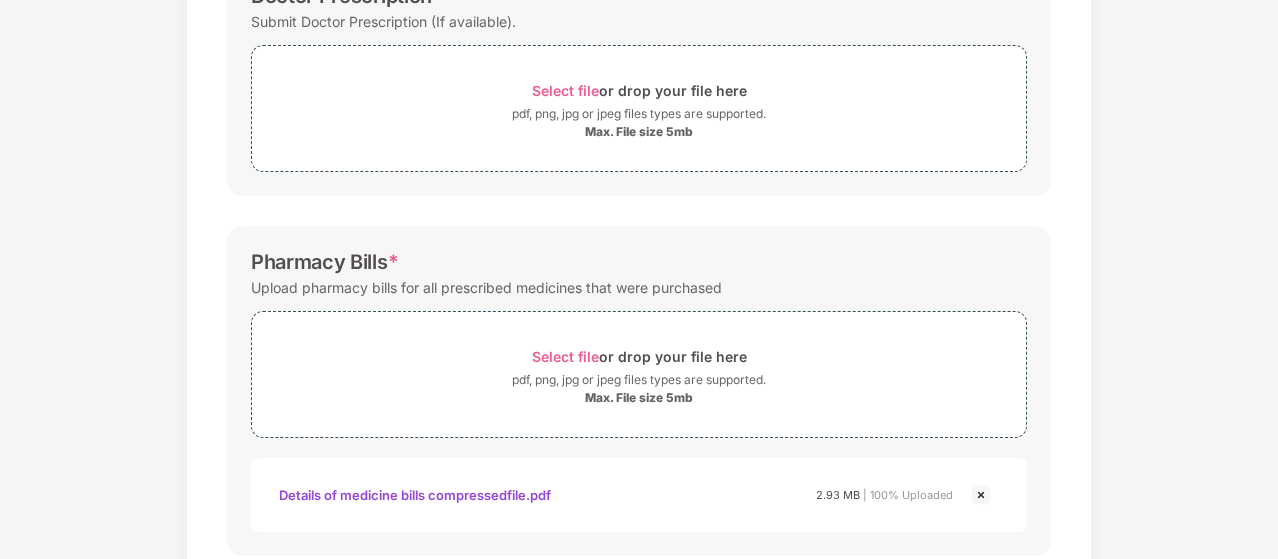 scroll, scrollTop: 247, scrollLeft: 0, axis: vertical 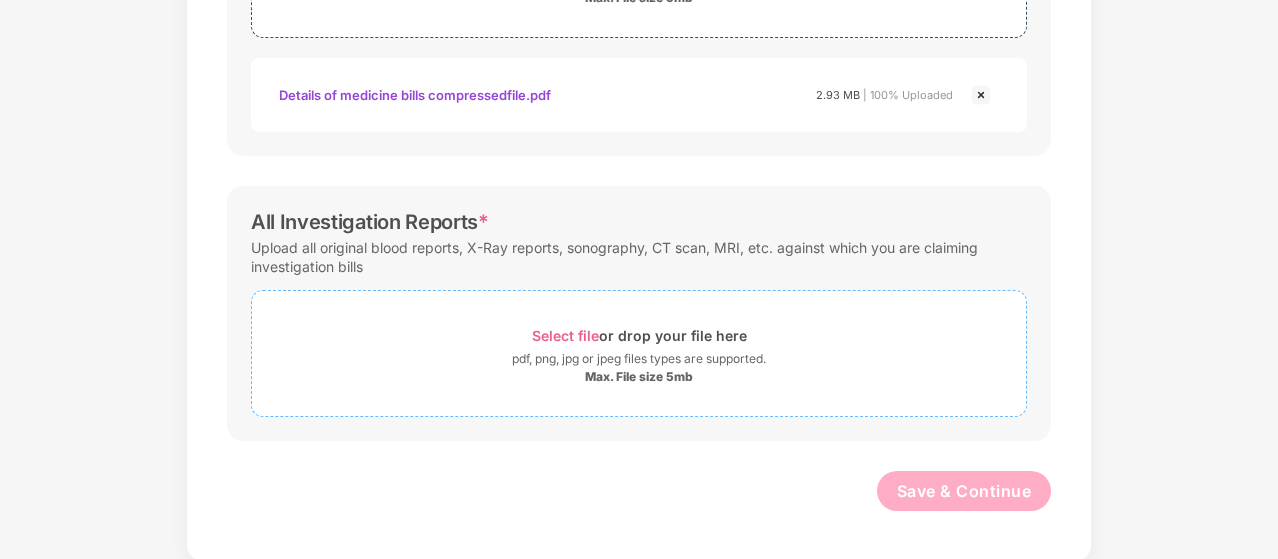 click on "Select file" at bounding box center (565, 335) 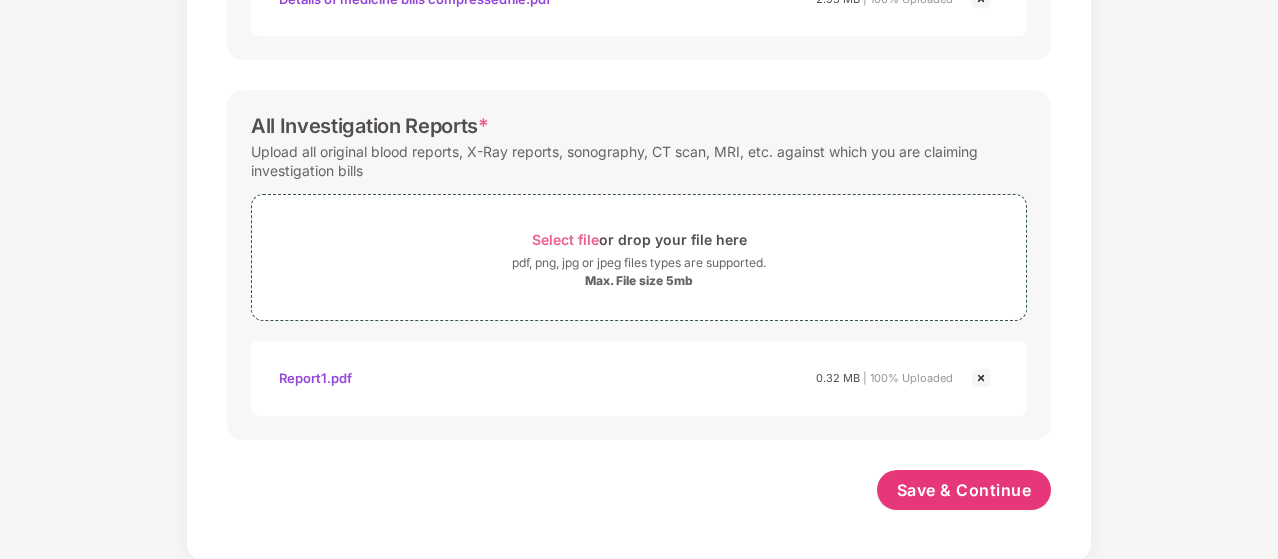 scroll, scrollTop: 842, scrollLeft: 0, axis: vertical 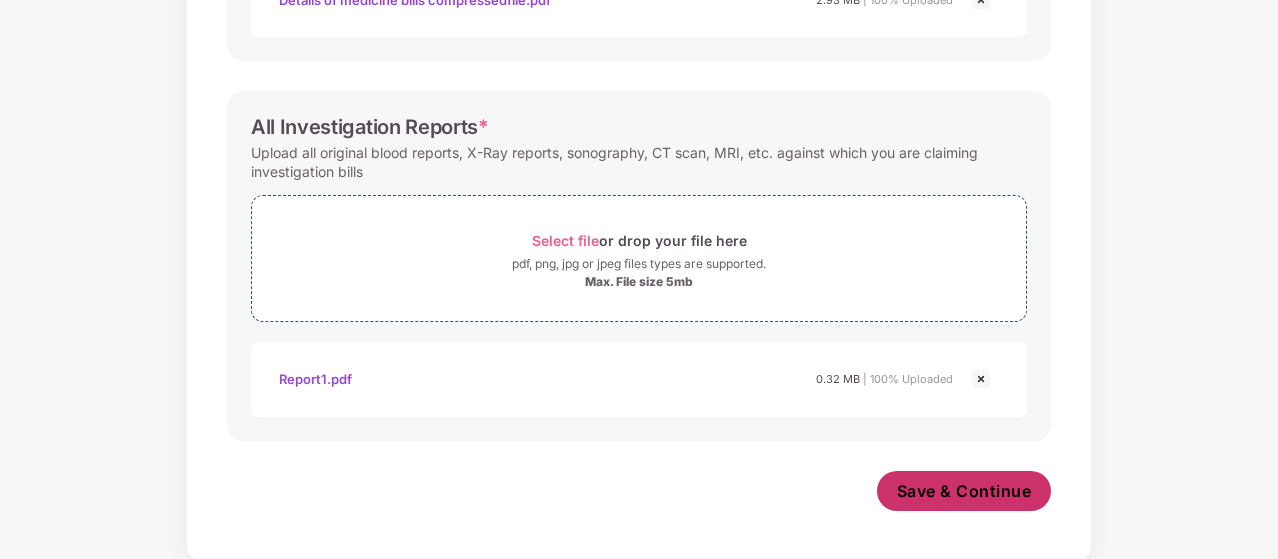click on "Save & Continue" at bounding box center (964, 491) 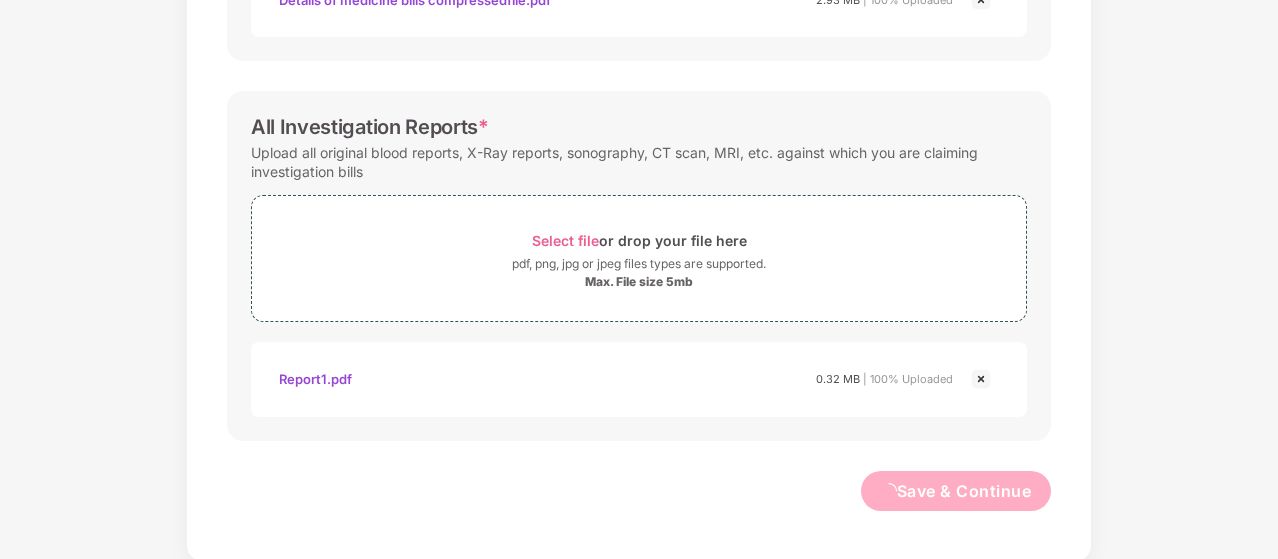 scroll, scrollTop: 0, scrollLeft: 0, axis: both 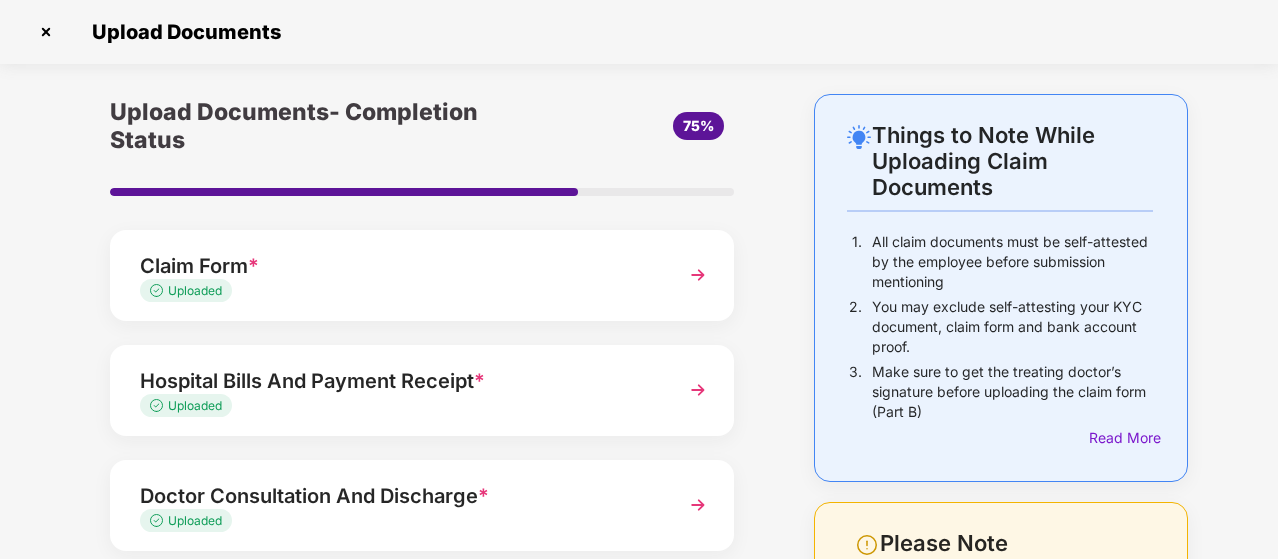 click on "Hospital Bills And Payment Receipt *" at bounding box center [398, 381] 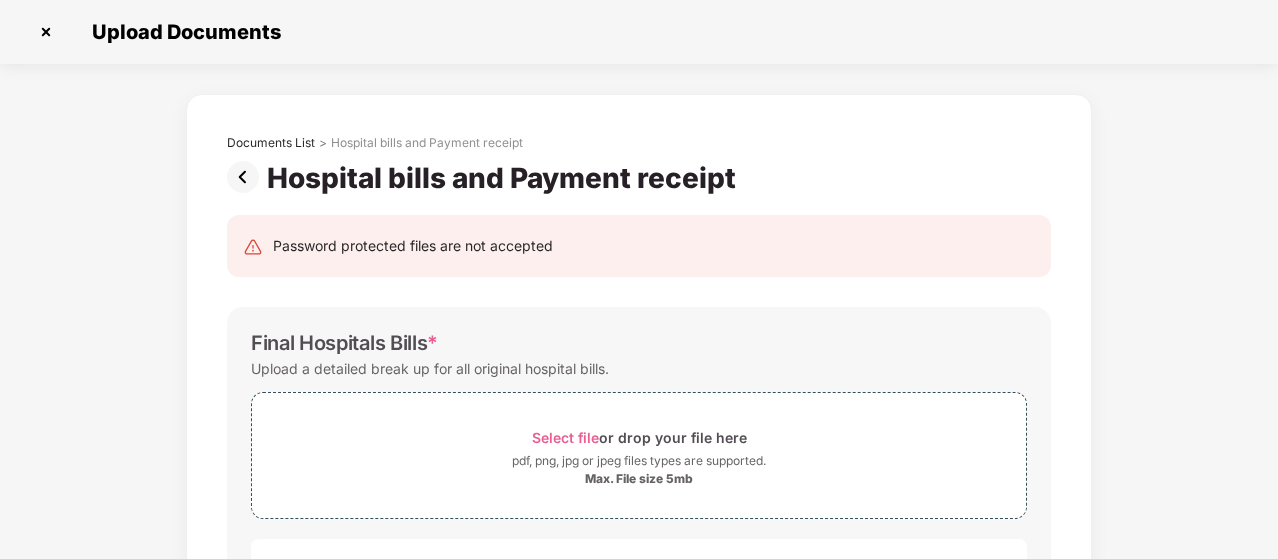 scroll, scrollTop: 0, scrollLeft: 0, axis: both 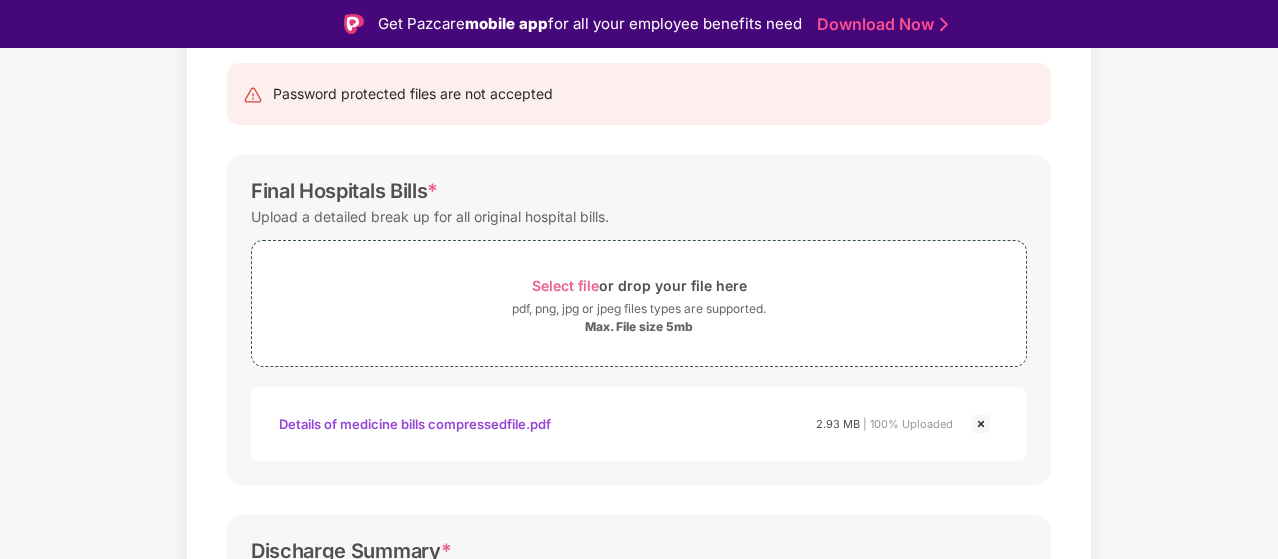 click at bounding box center (981, 424) 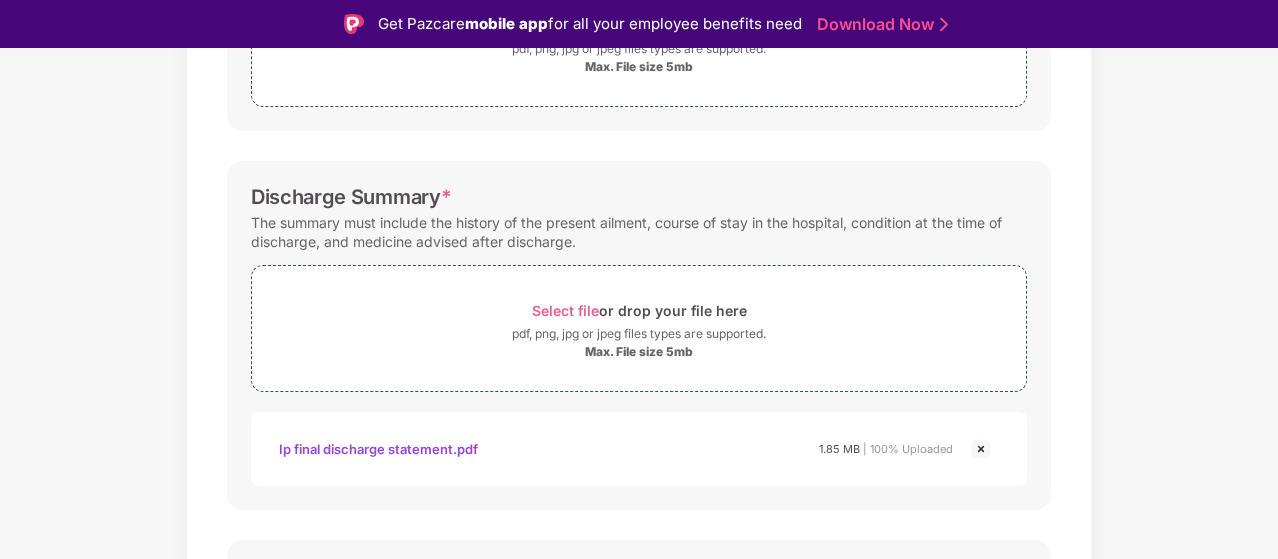 scroll, scrollTop: 500, scrollLeft: 0, axis: vertical 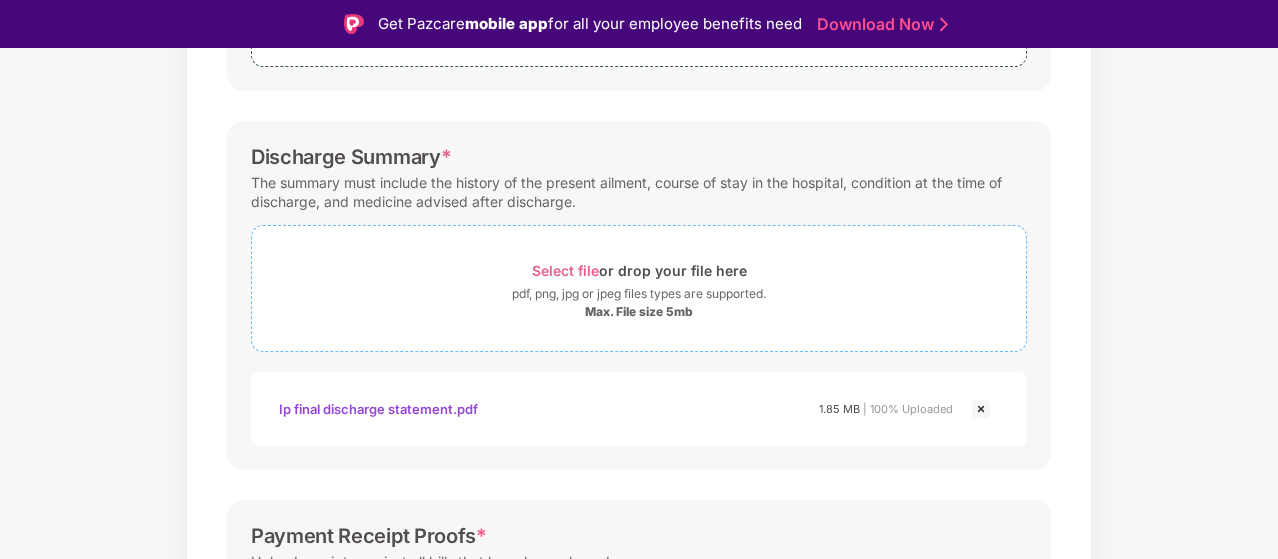 click on "Select file" at bounding box center (565, 270) 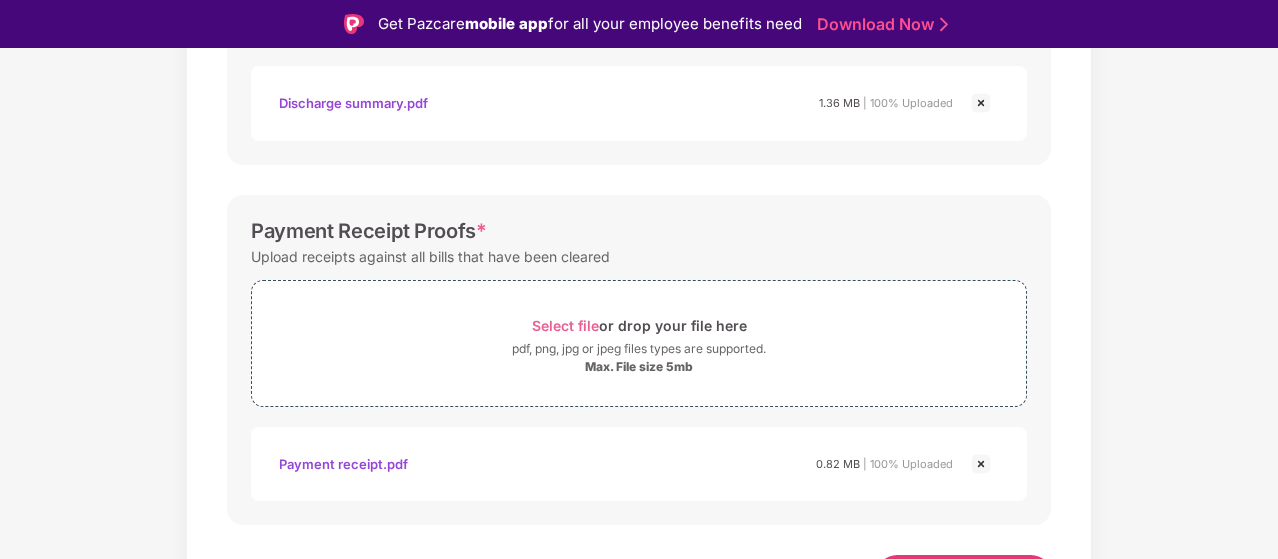 scroll, scrollTop: 936, scrollLeft: 0, axis: vertical 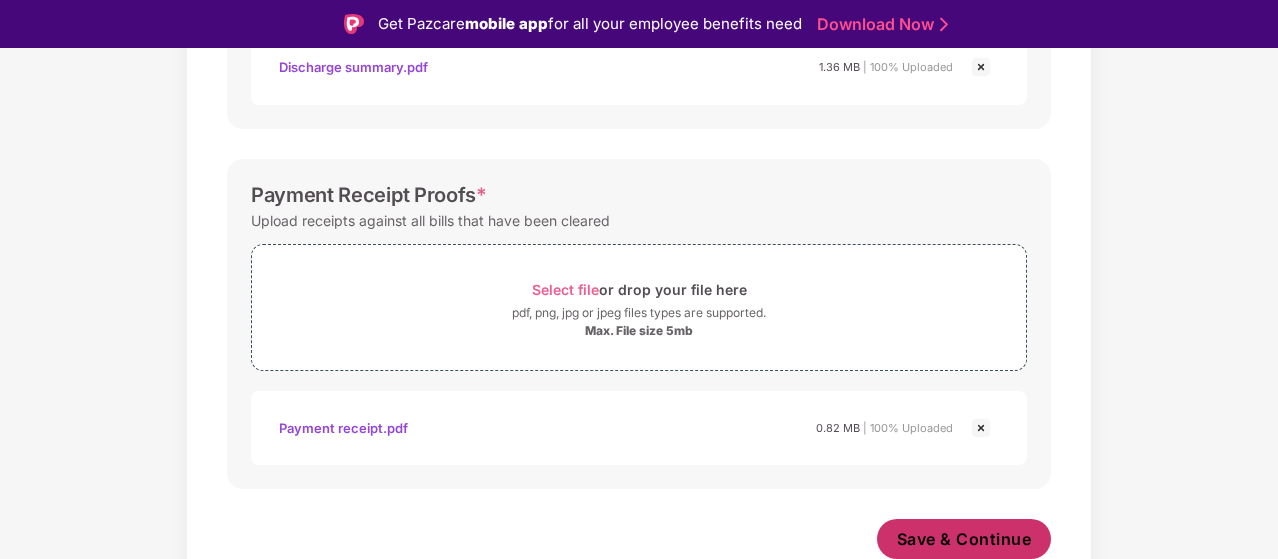 click on "Save & Continue" at bounding box center [964, 539] 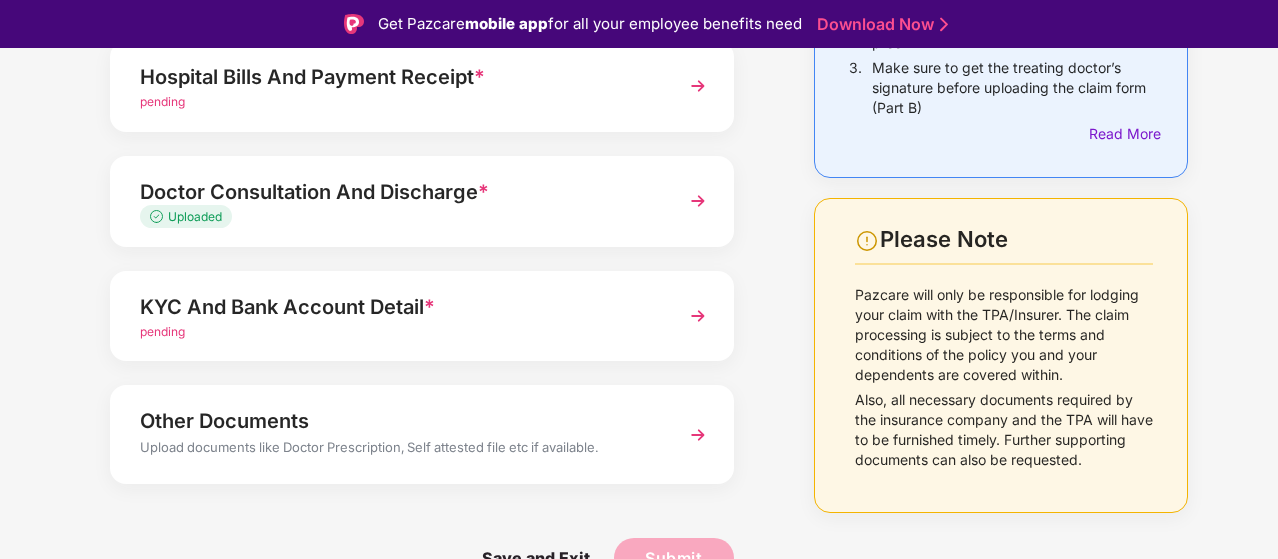 scroll, scrollTop: 152, scrollLeft: 0, axis: vertical 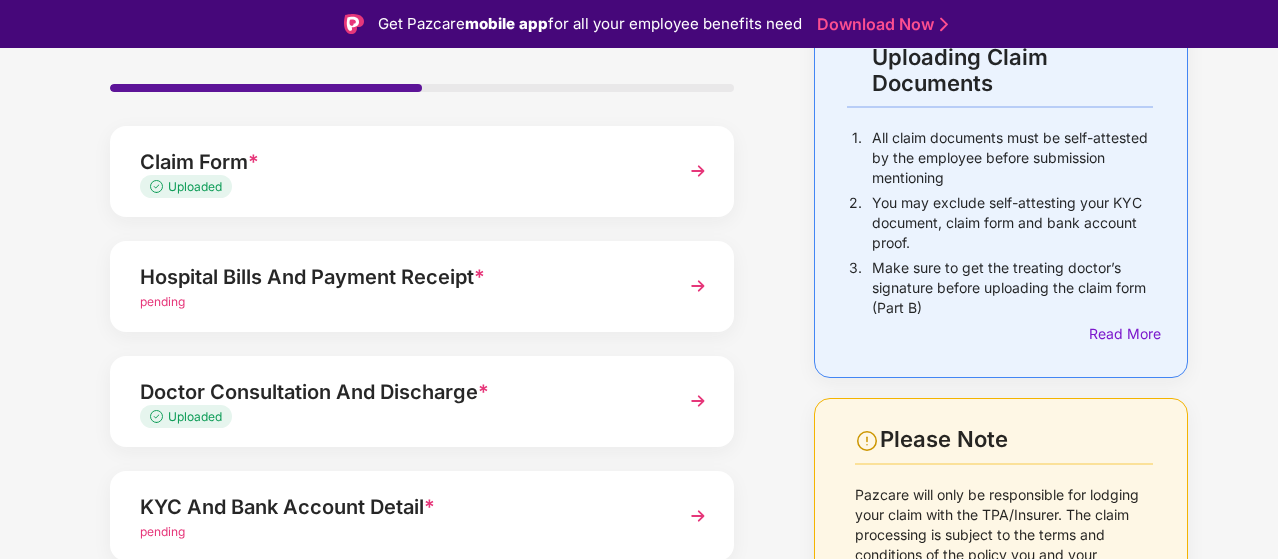 click on "pending" at bounding box center (398, 302) 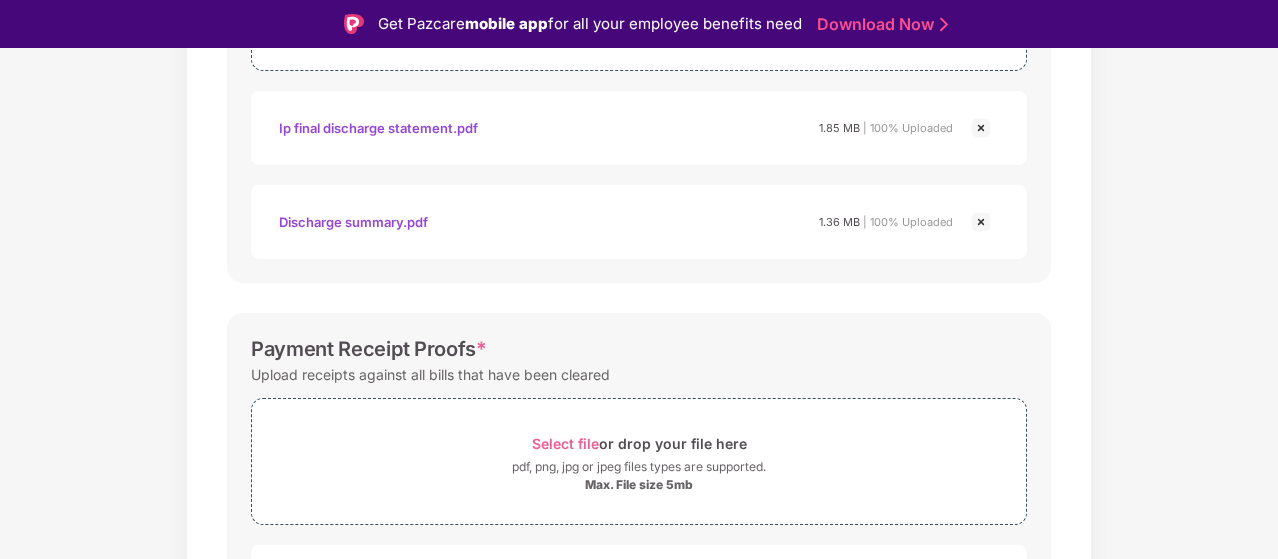 scroll, scrollTop: 935, scrollLeft: 0, axis: vertical 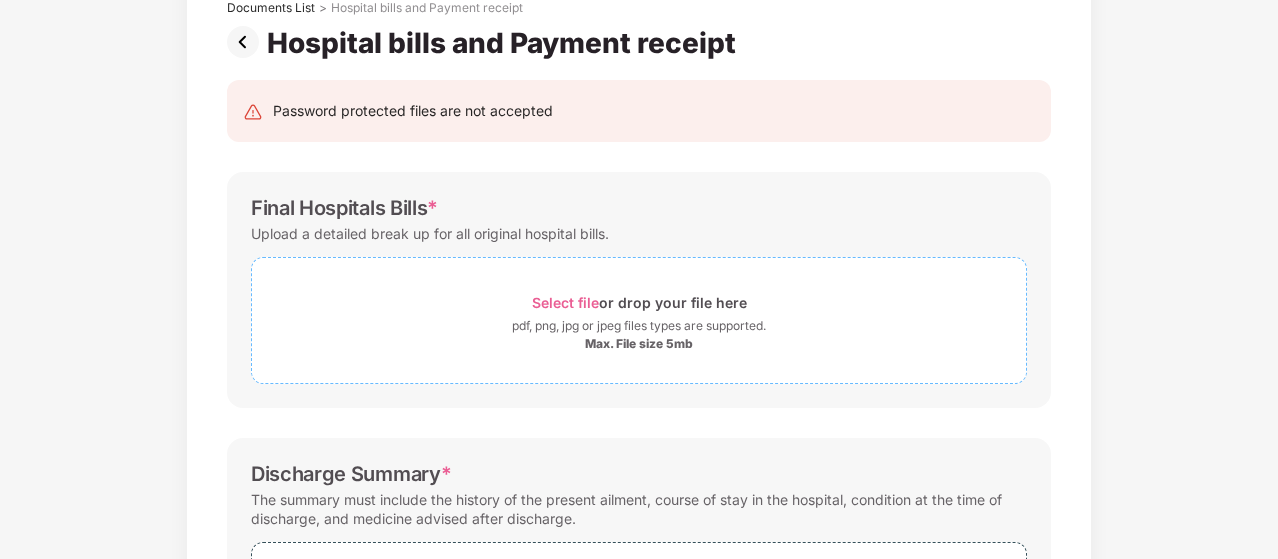 click on "Select file" at bounding box center [565, 302] 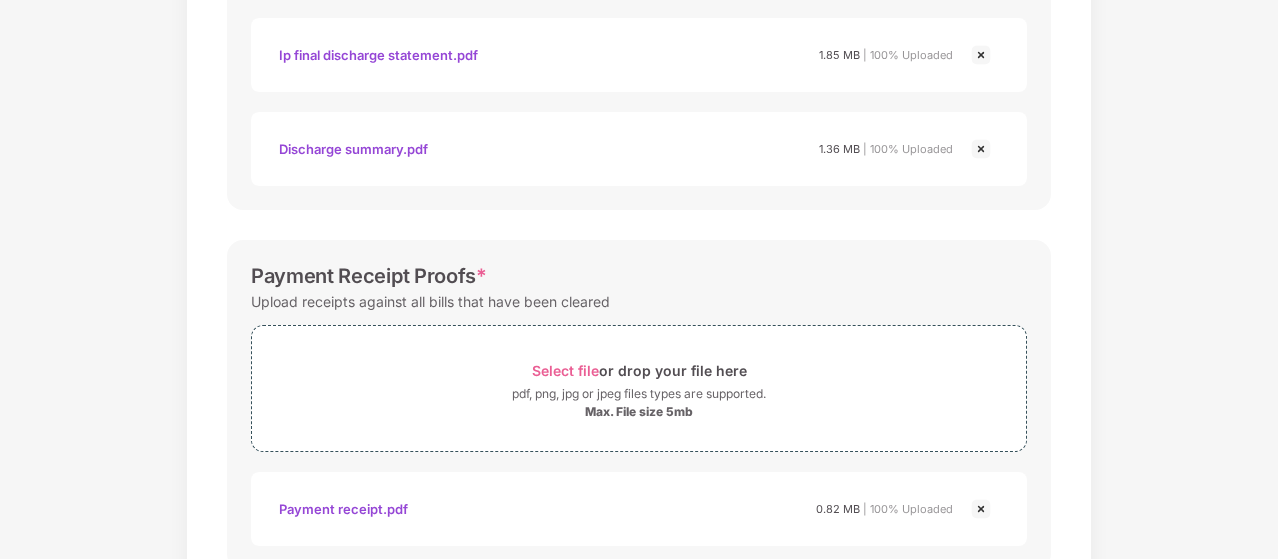 scroll, scrollTop: 1030, scrollLeft: 0, axis: vertical 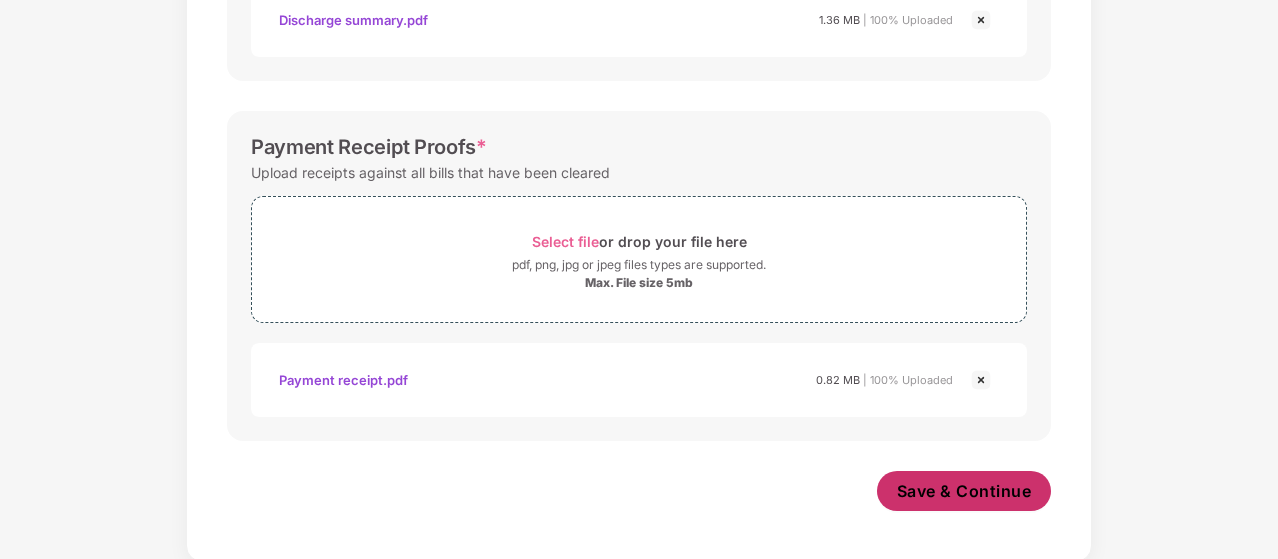 click on "Save & Continue" at bounding box center [964, 491] 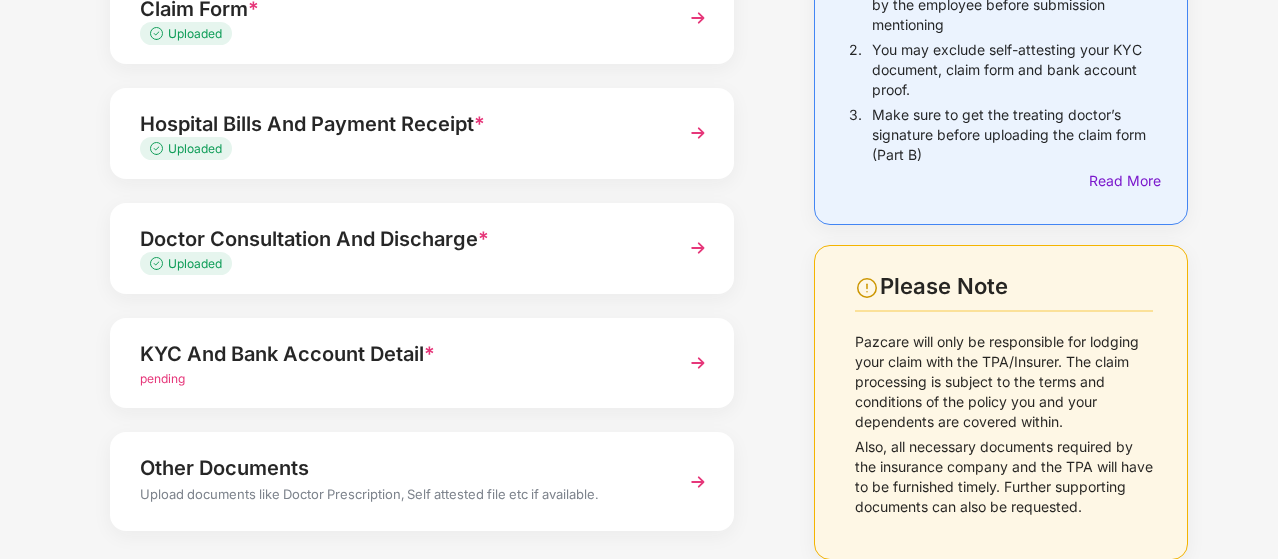 scroll, scrollTop: 300, scrollLeft: 0, axis: vertical 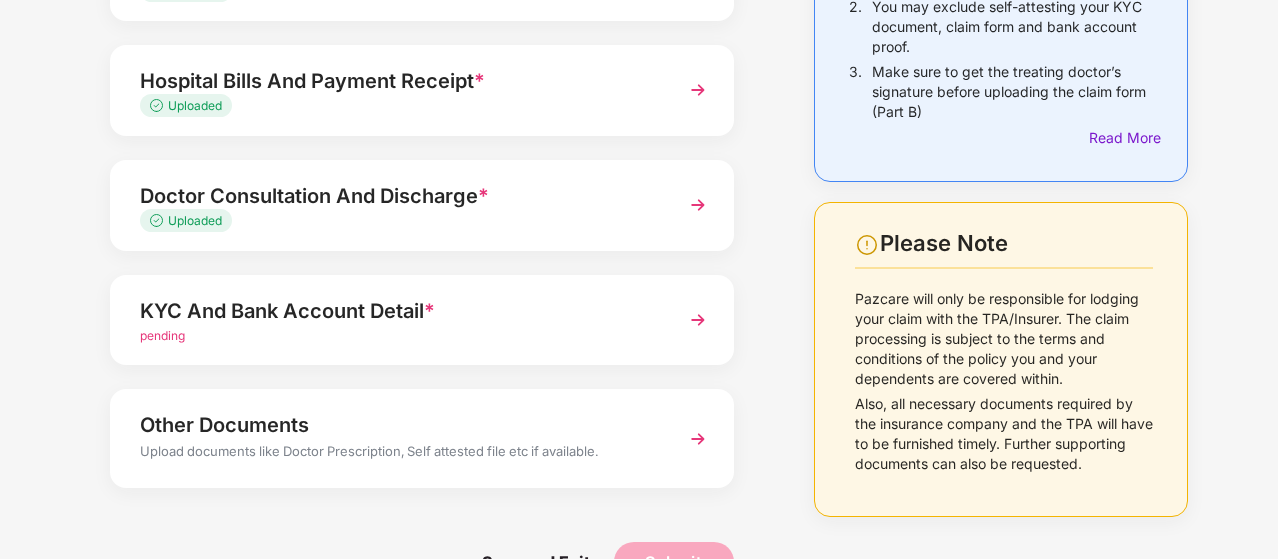 click on "KYC And Bank Account Detail *" at bounding box center [398, 311] 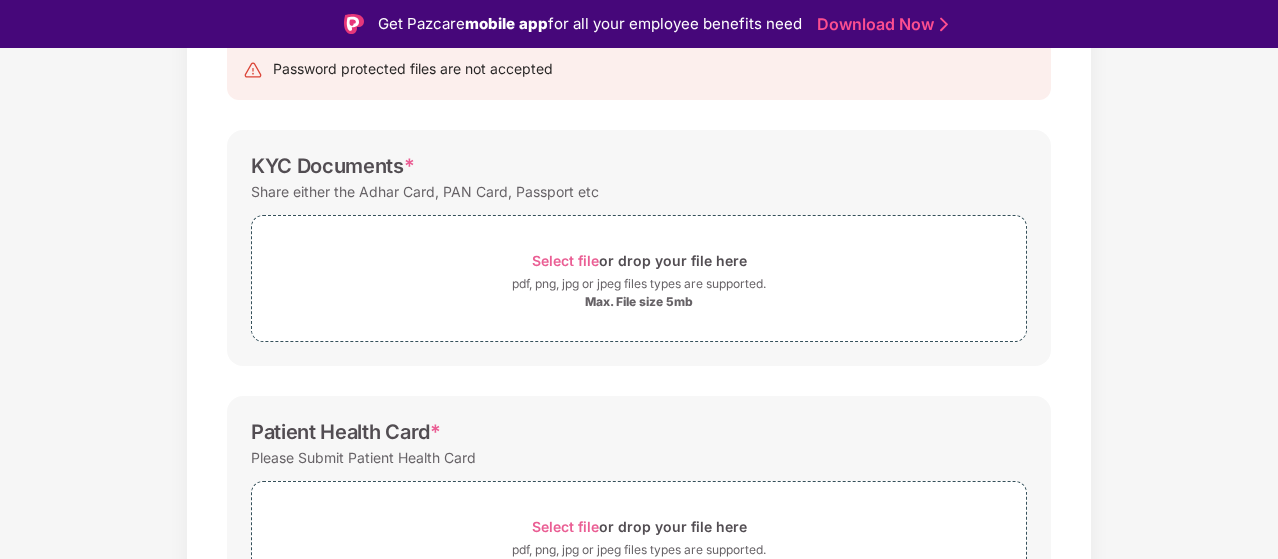 scroll, scrollTop: 200, scrollLeft: 0, axis: vertical 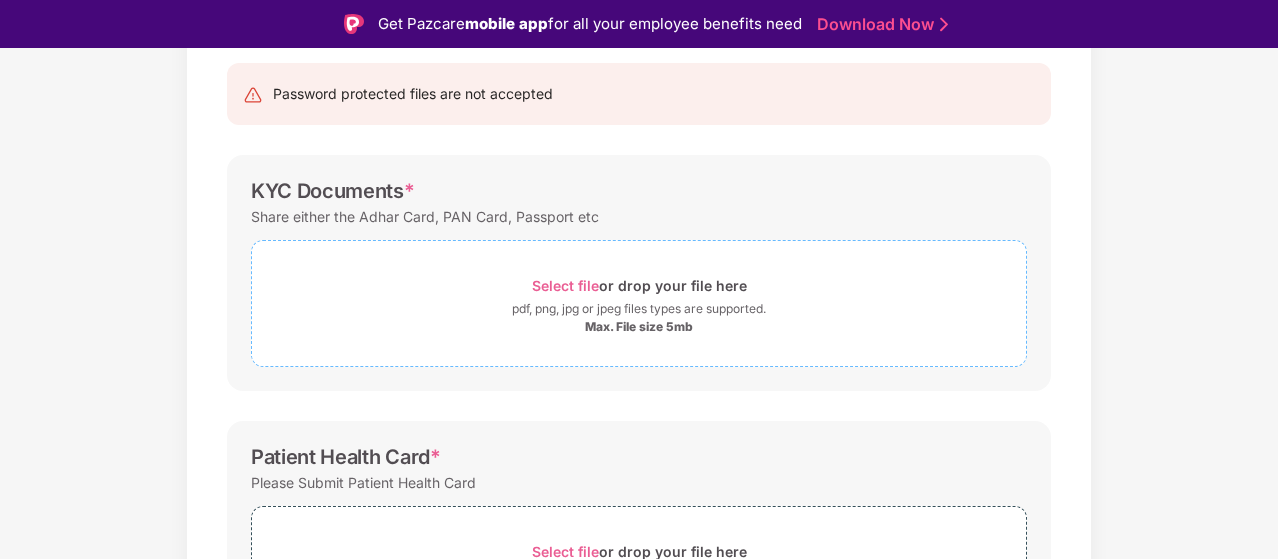 click on "Select file" at bounding box center [565, 285] 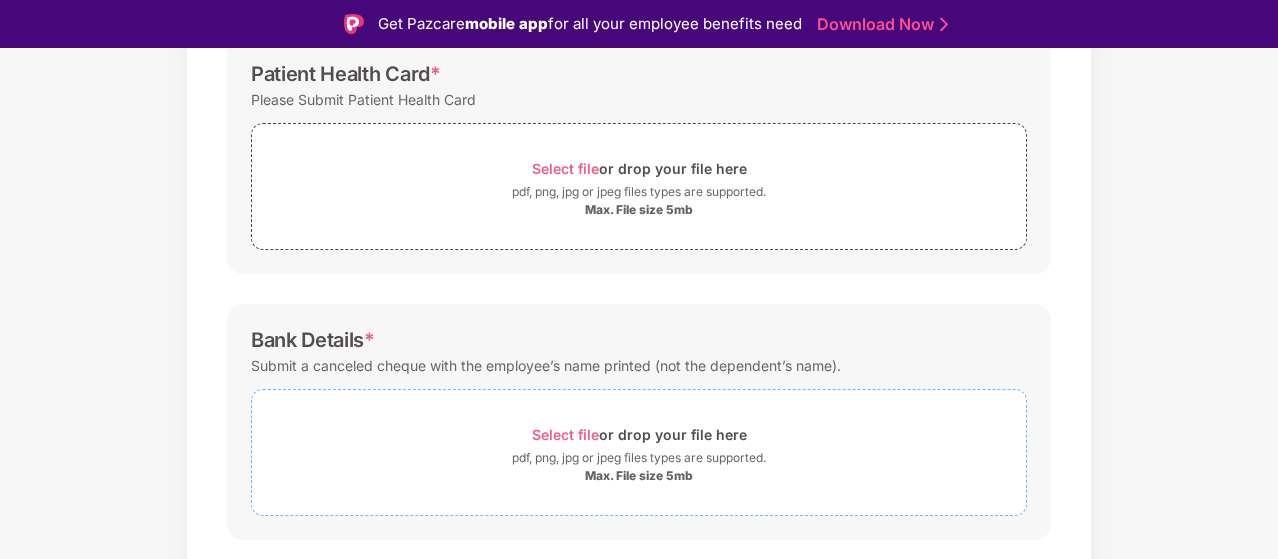scroll, scrollTop: 300, scrollLeft: 0, axis: vertical 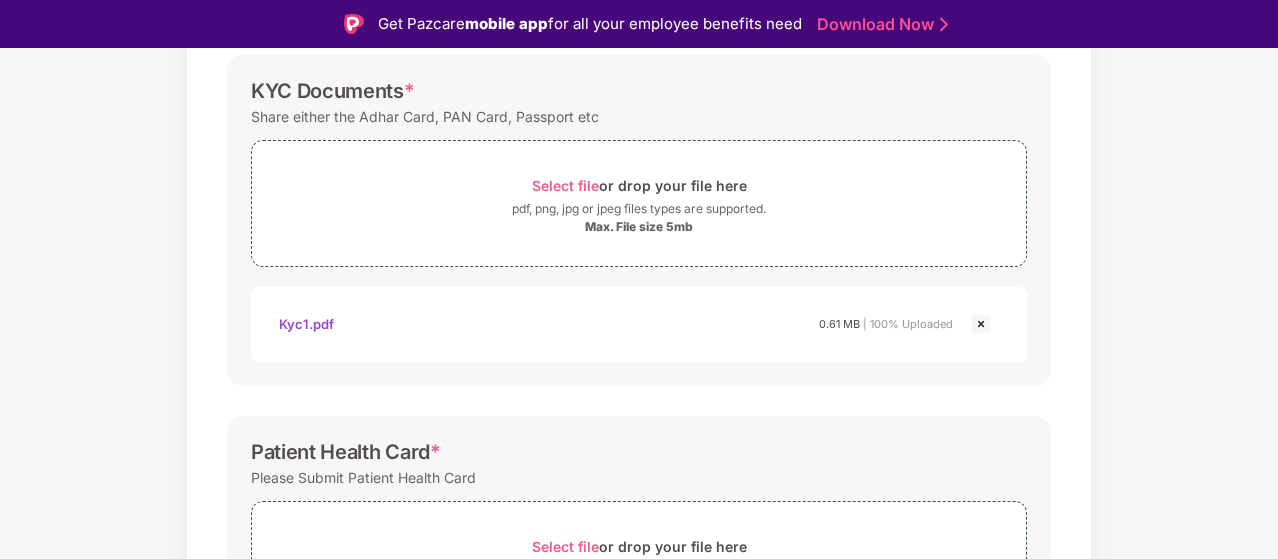 click at bounding box center [981, 324] 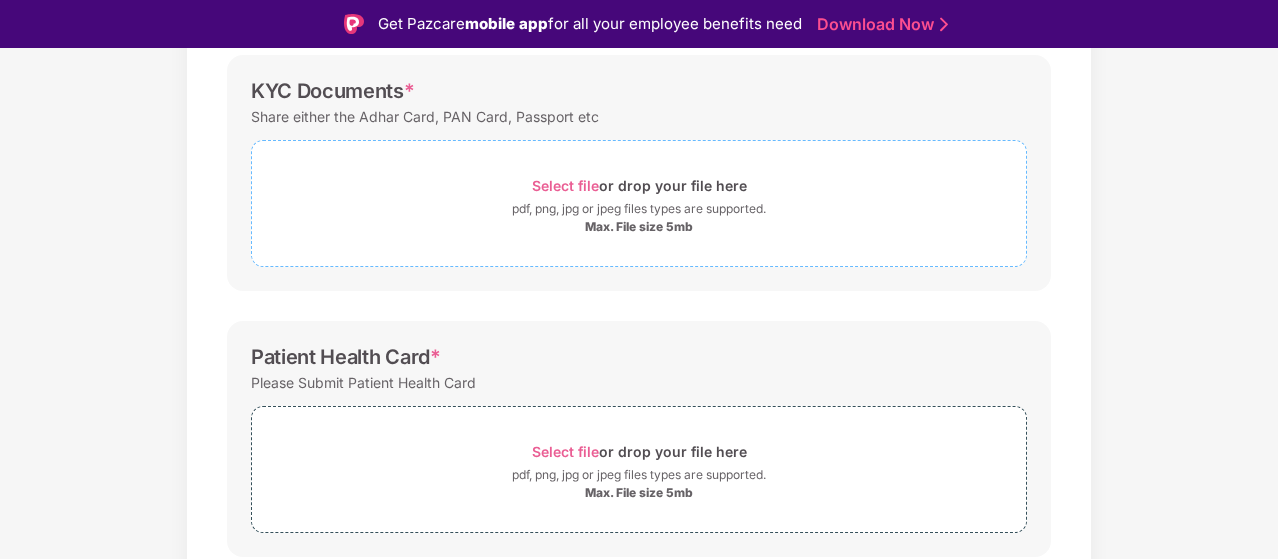 click on "Select file" at bounding box center (565, 185) 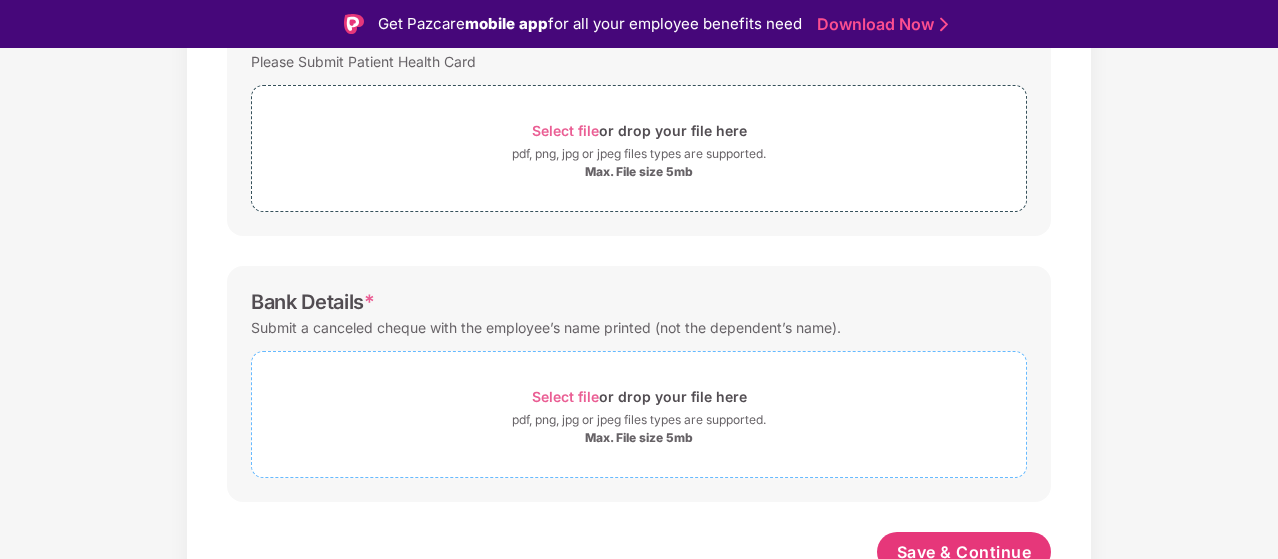 scroll, scrollTop: 751, scrollLeft: 0, axis: vertical 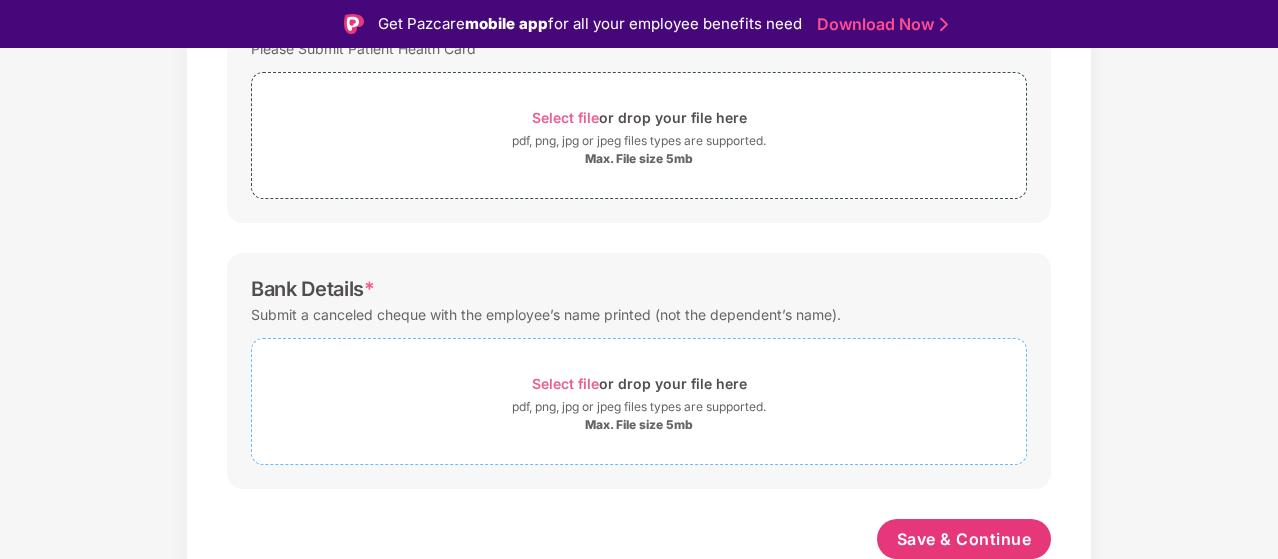 click on "Select file" at bounding box center [565, 383] 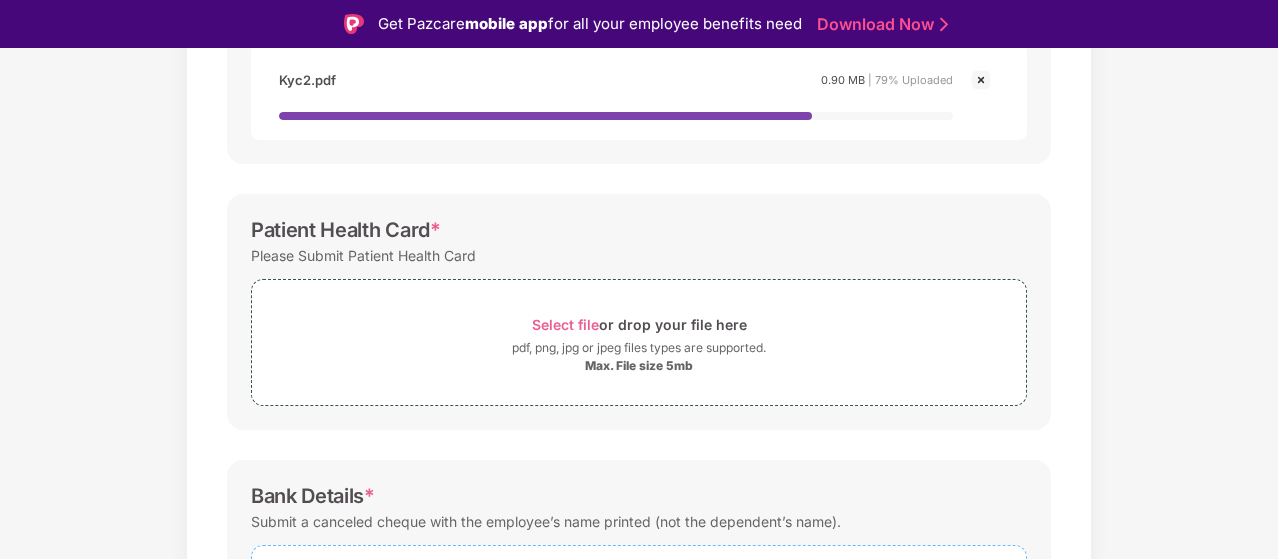 scroll, scrollTop: 468, scrollLeft: 0, axis: vertical 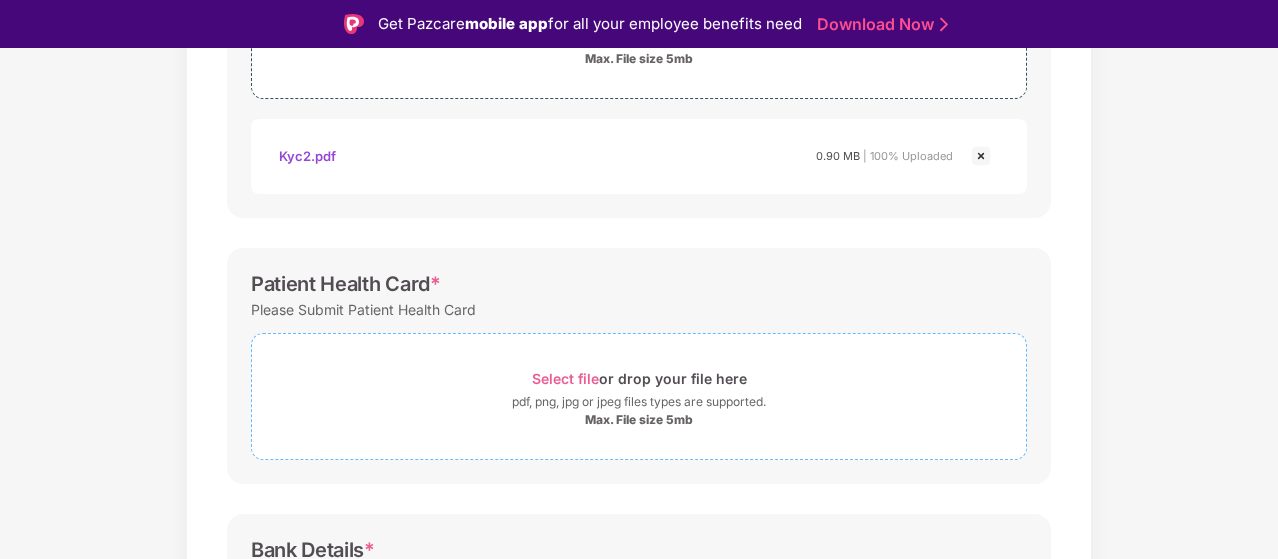 click on "Select file" at bounding box center (565, 378) 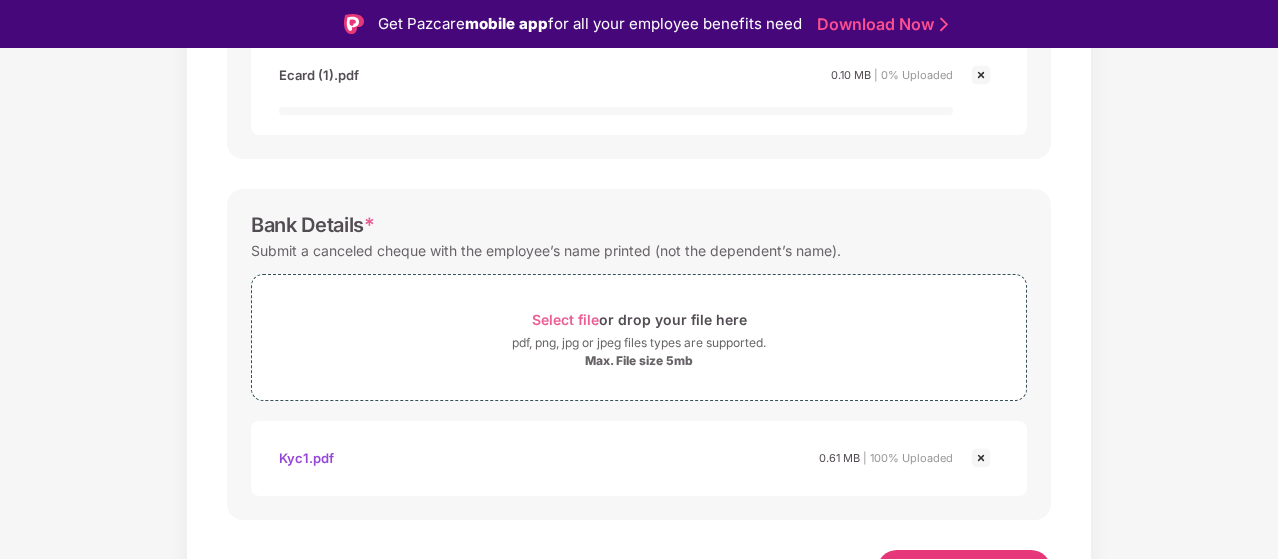 scroll, scrollTop: 941, scrollLeft: 0, axis: vertical 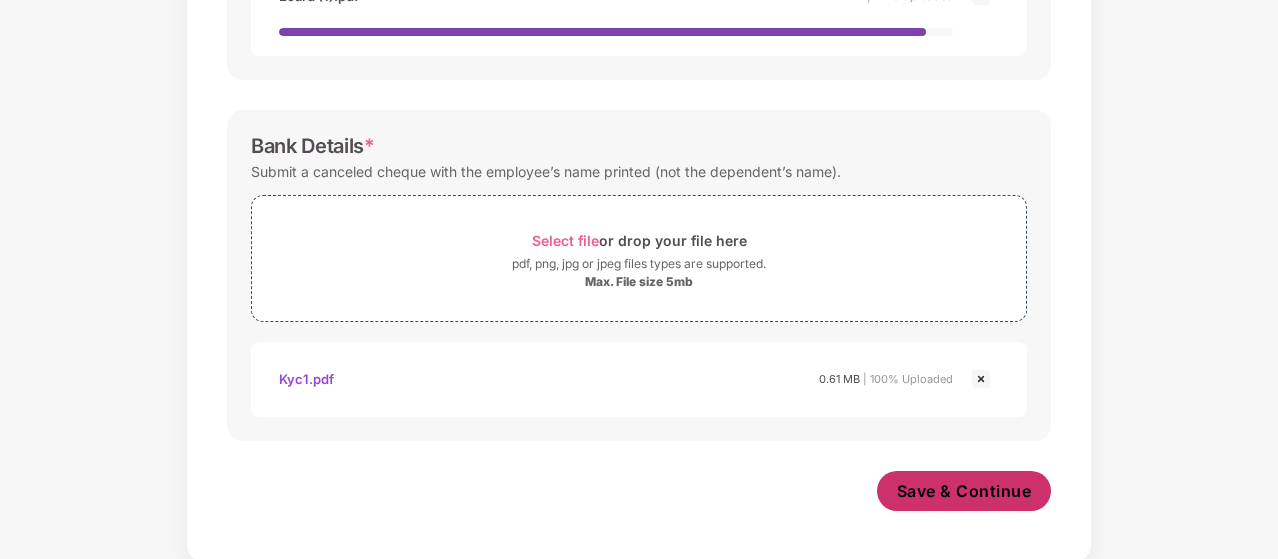 click on "Save & Continue" at bounding box center [964, 491] 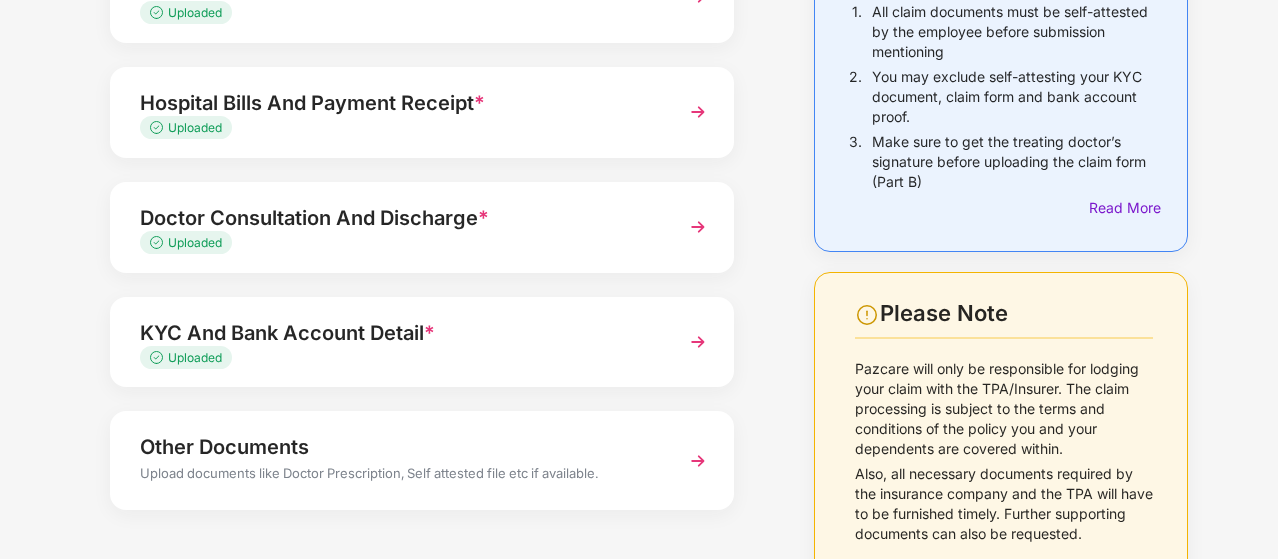 scroll, scrollTop: 304, scrollLeft: 0, axis: vertical 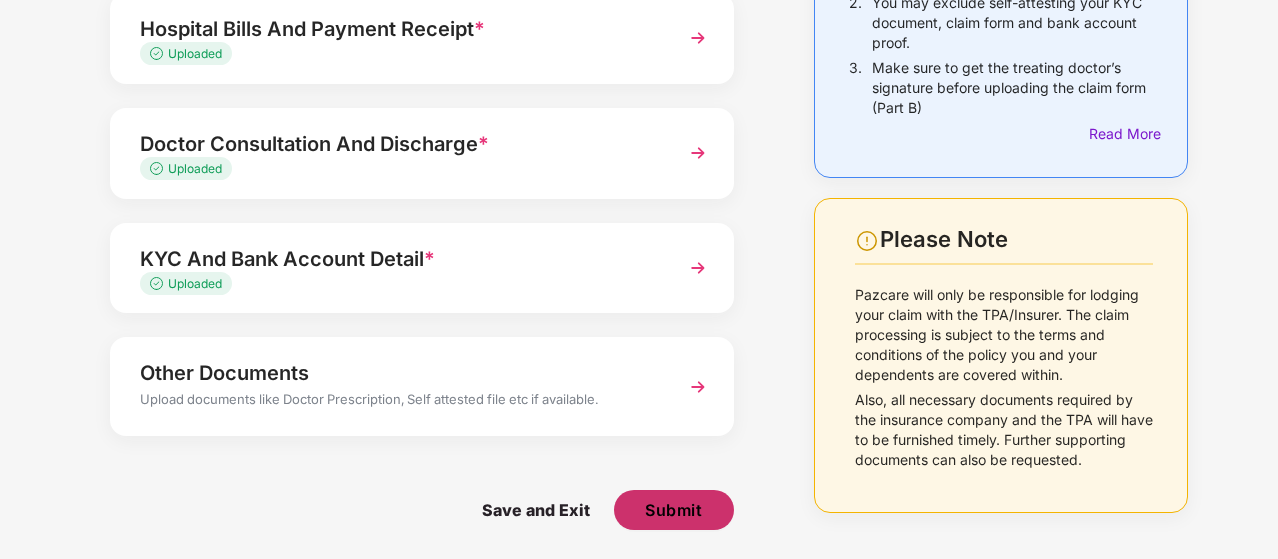 click on "Submit" at bounding box center [674, 510] 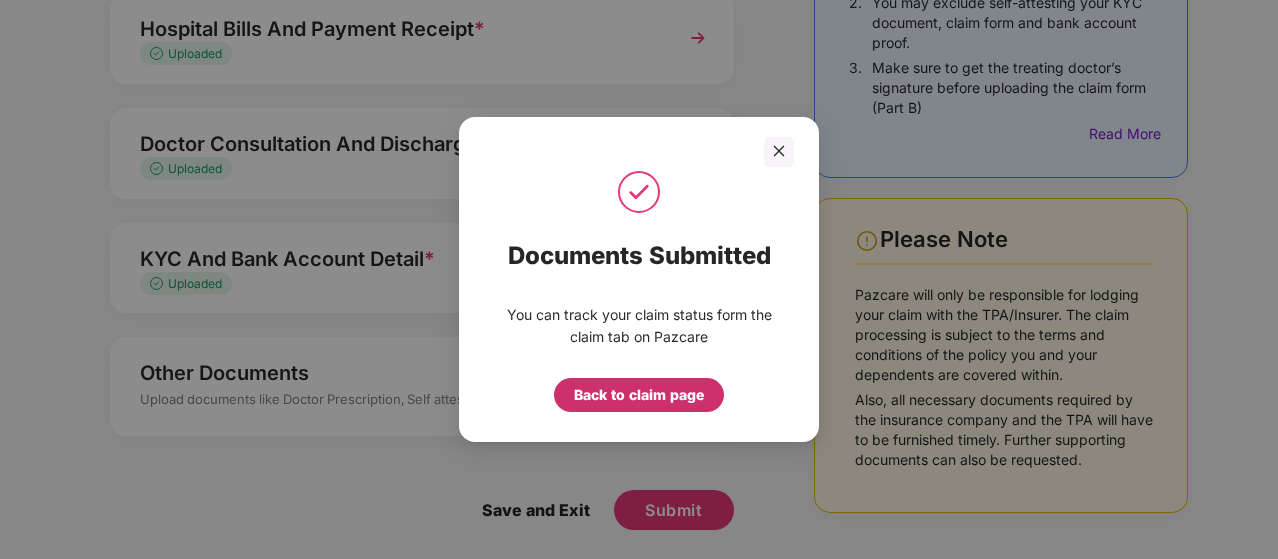 click on "Back to claim page" at bounding box center [639, 395] 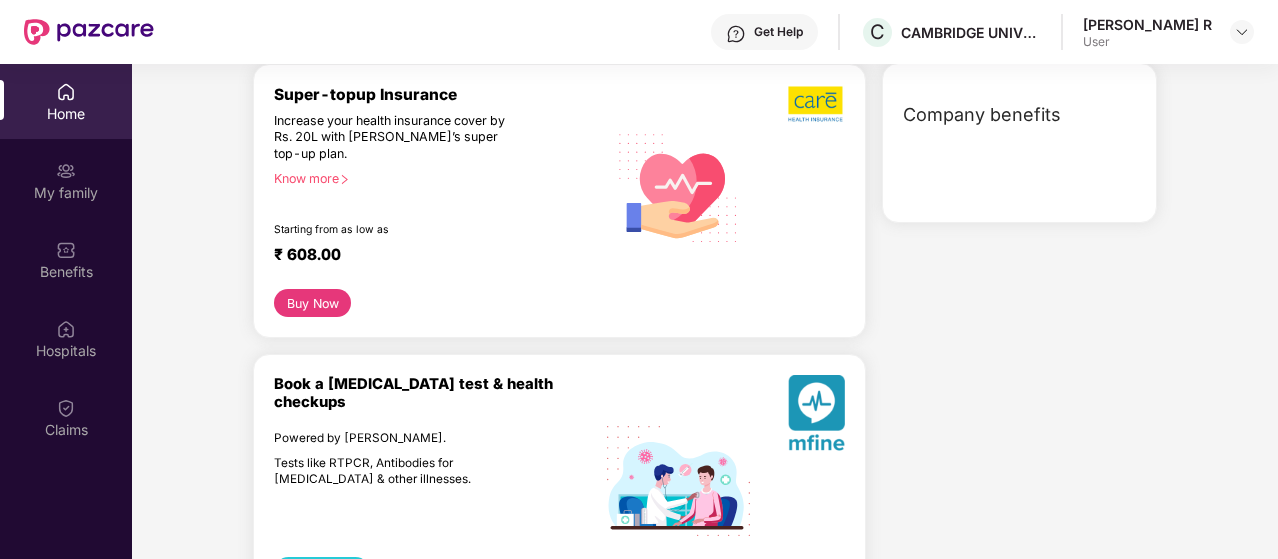 scroll, scrollTop: 0, scrollLeft: 0, axis: both 